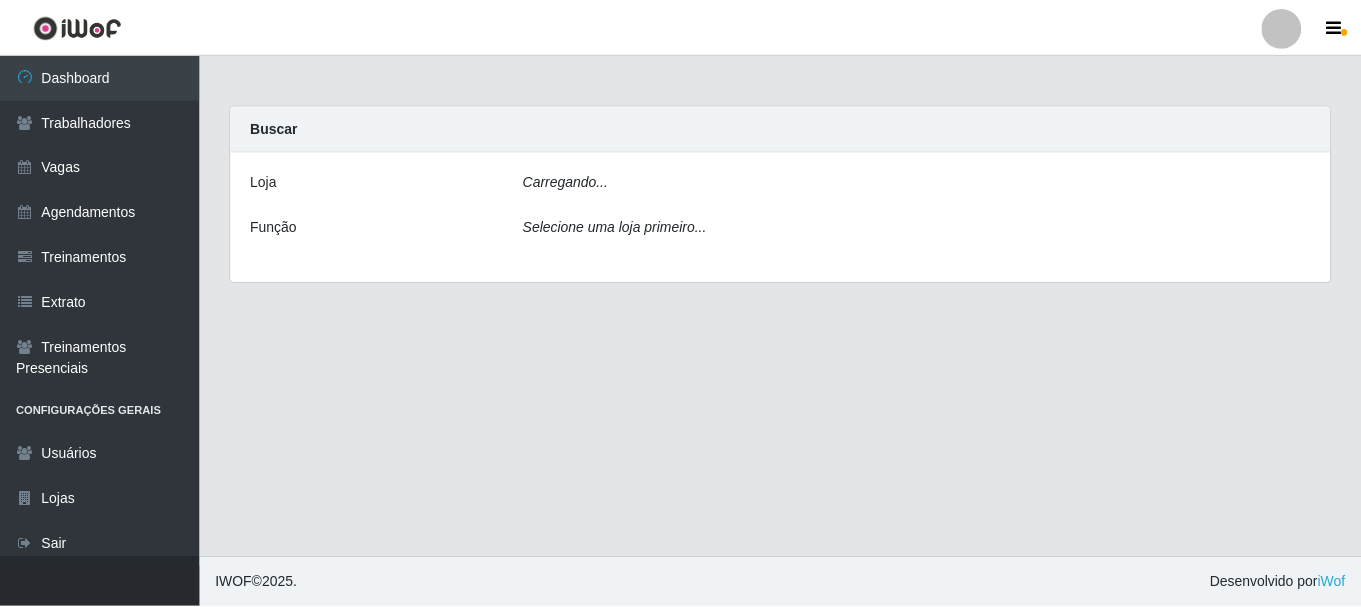 scroll, scrollTop: 0, scrollLeft: 0, axis: both 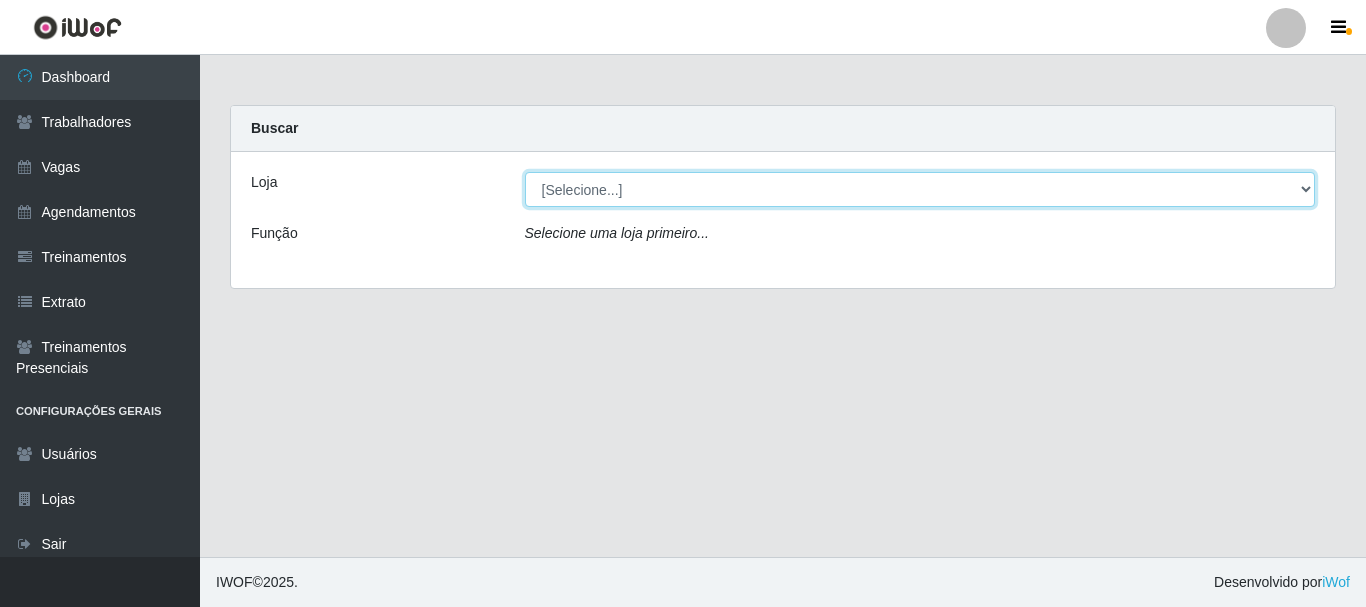 click on "[Selecione...] Supermercado Compre Bem - Itabaiana" at bounding box center (920, 189) 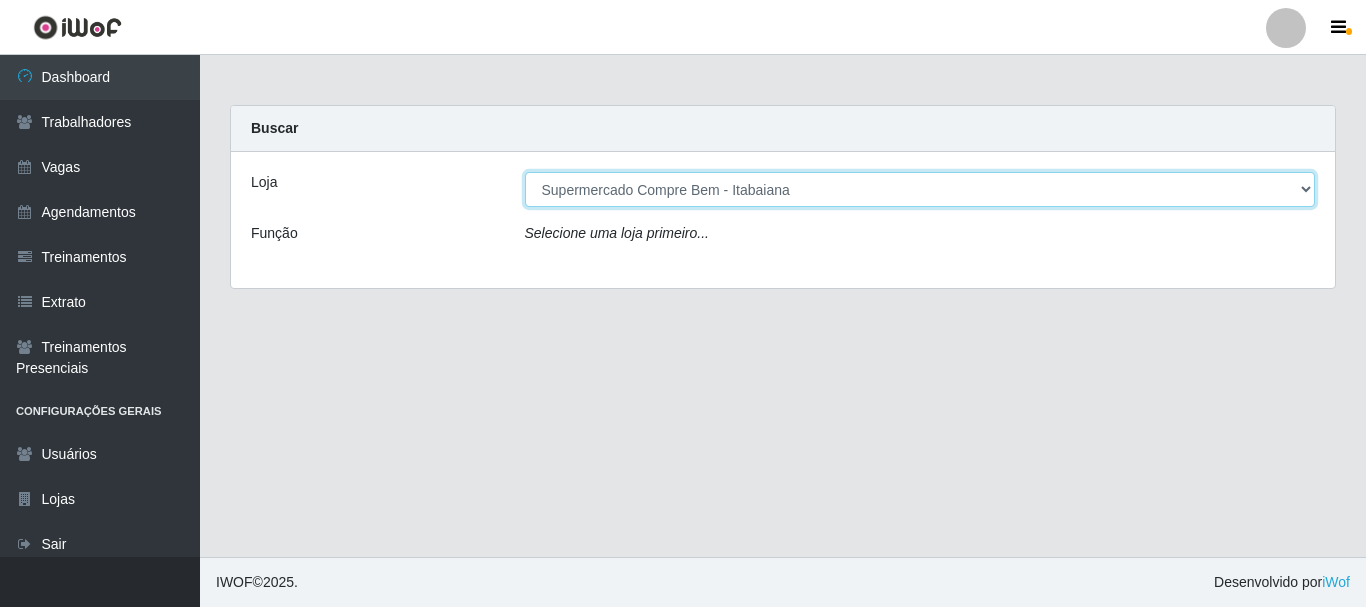 click on "[Selecione...] Supermercado Compre Bem - Itabaiana" at bounding box center [920, 189] 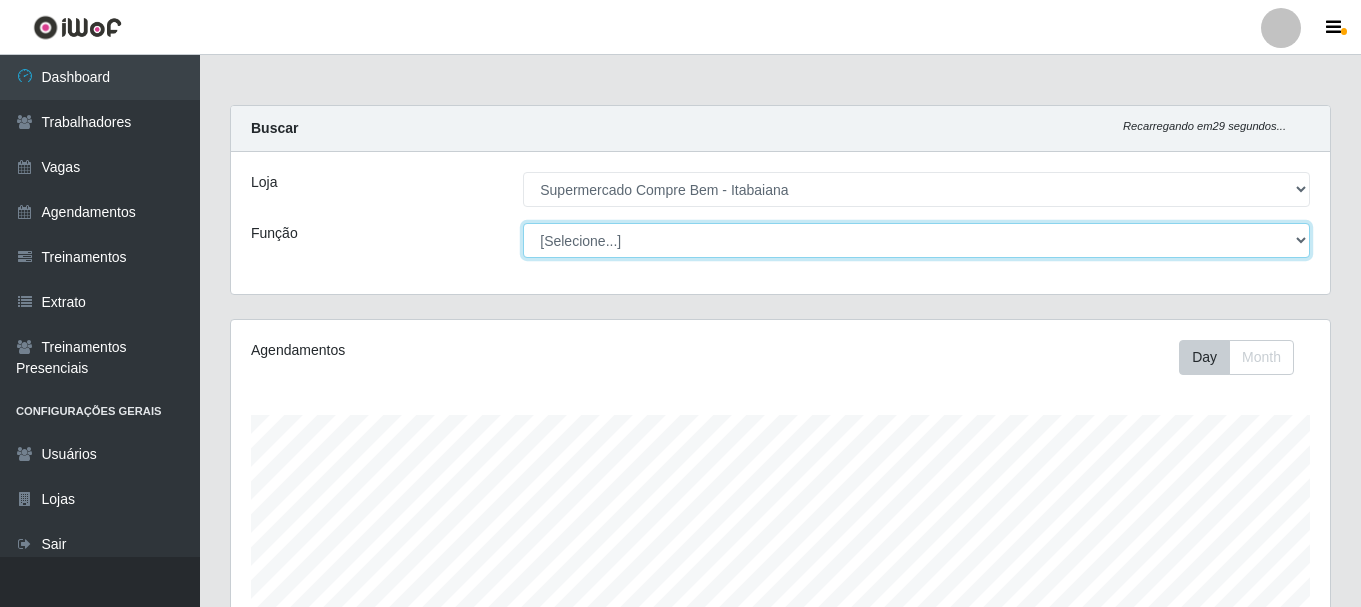 scroll, scrollTop: 999585, scrollLeft: 998901, axis: both 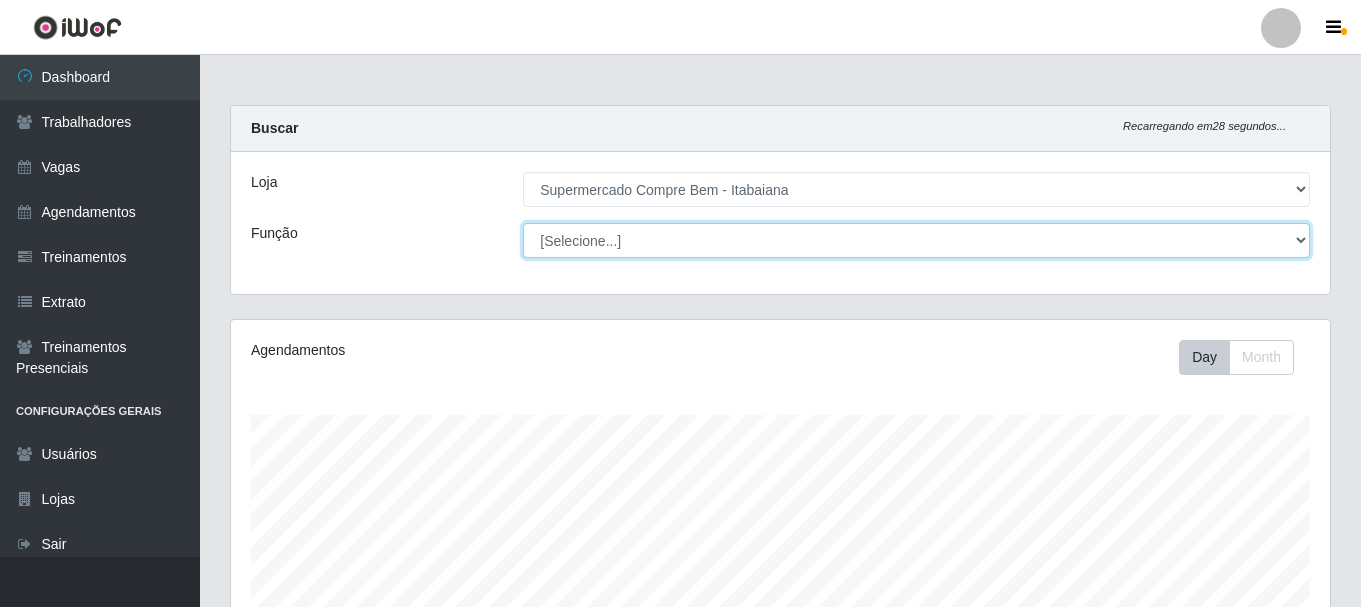 click on "[Selecione...] ASG ASG + ASG ++ Auxiliar de Estacionamento Auxiliar de Estacionamento + Auxiliar de Estacionamento ++ Auxiliar de Estoque Auxiliar de Estoque + Auxiliar de [GEOGRAPHIC_DATA] ++ Balconista de Açougue  Balconista de Açougue + Balconista de Açougue ++ Embalador Embalador + Embalador ++ Recepcionista Recepcionista + Recepcionista ++ Repositor  Repositor + Repositor ++" at bounding box center [916, 240] 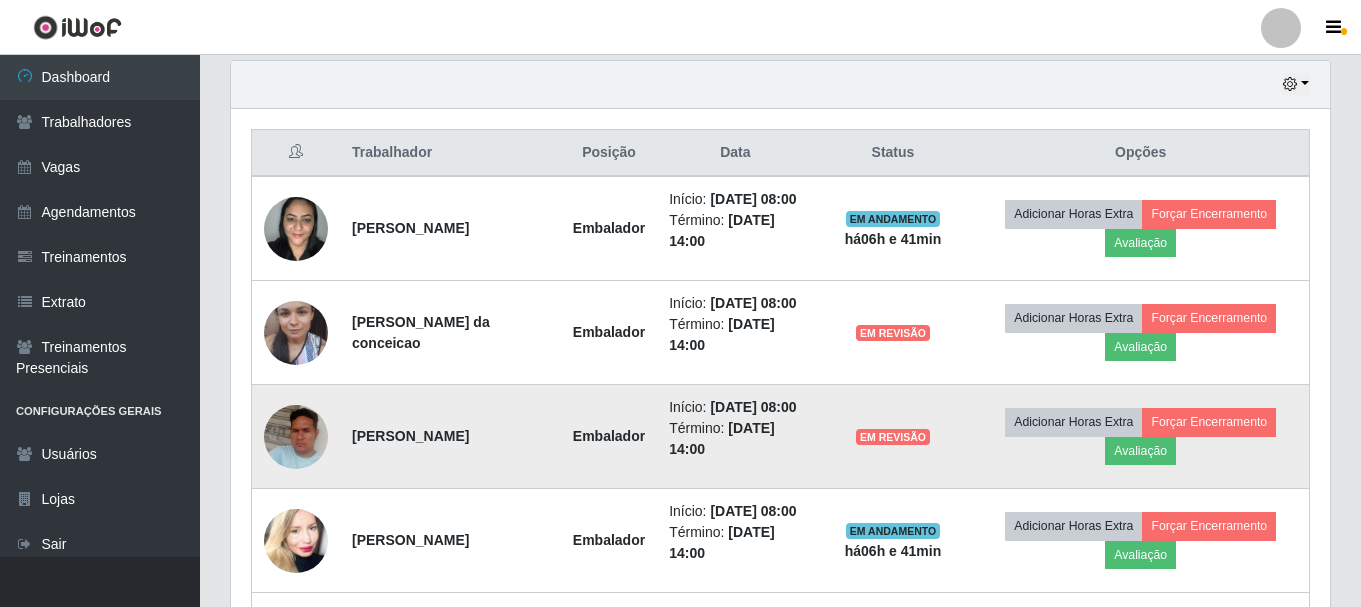 scroll, scrollTop: 800, scrollLeft: 0, axis: vertical 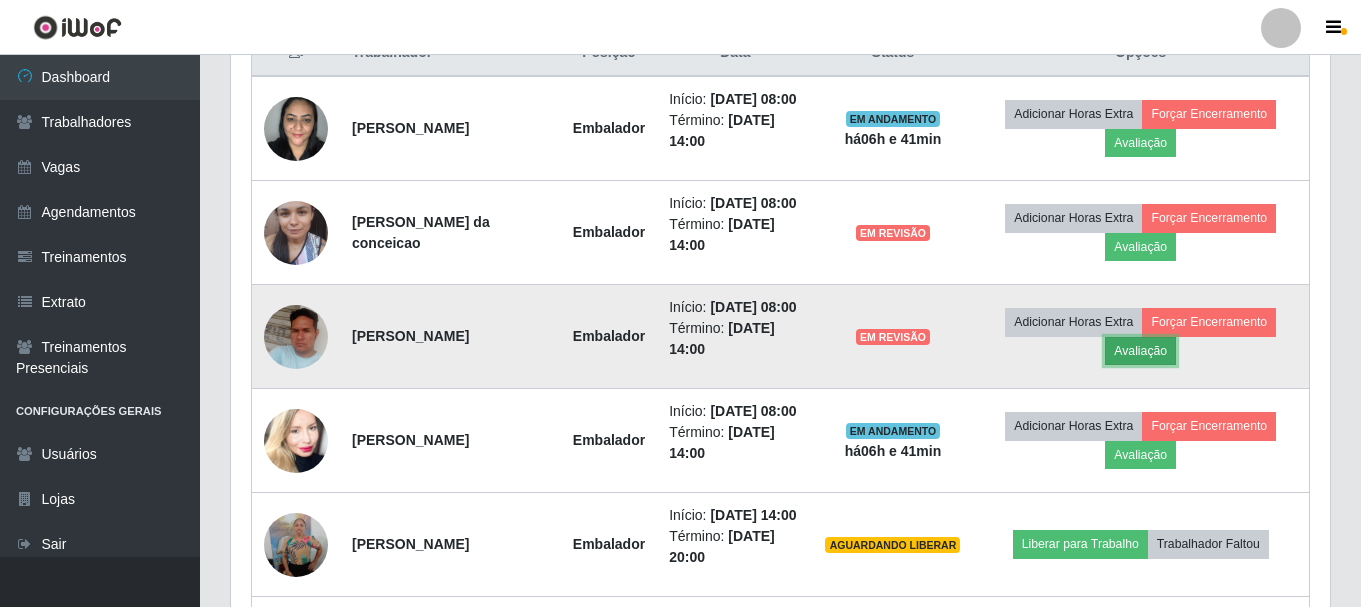 click on "Avaliação" at bounding box center [1140, 351] 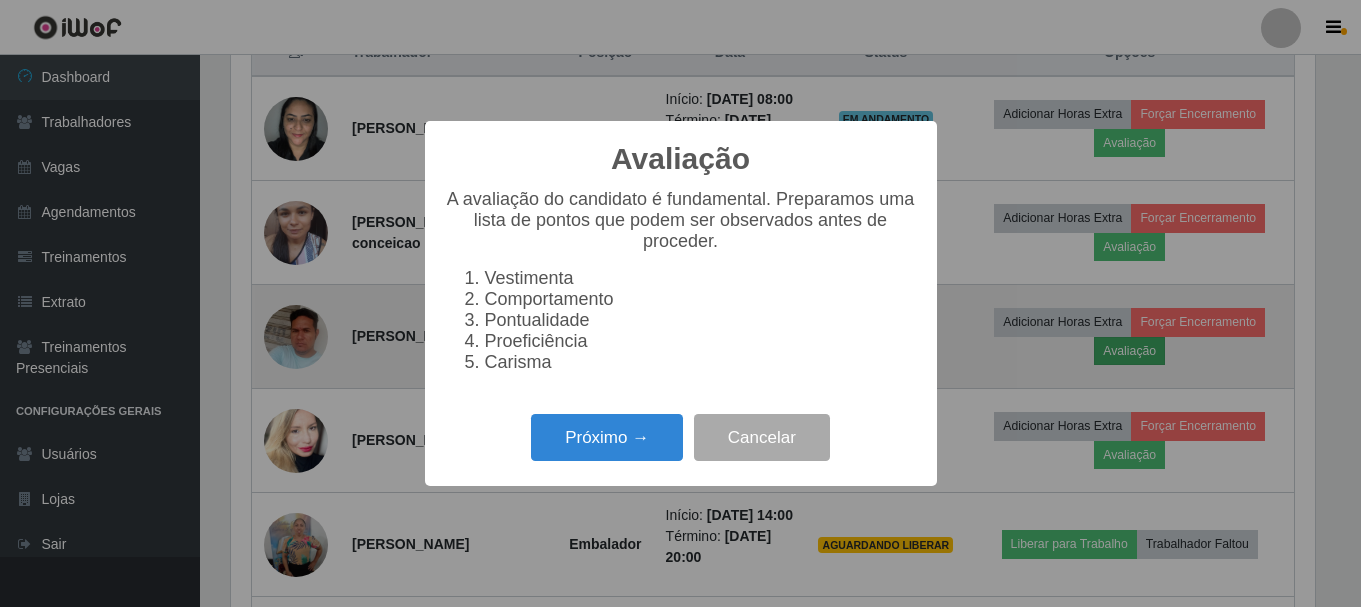scroll, scrollTop: 999585, scrollLeft: 998911, axis: both 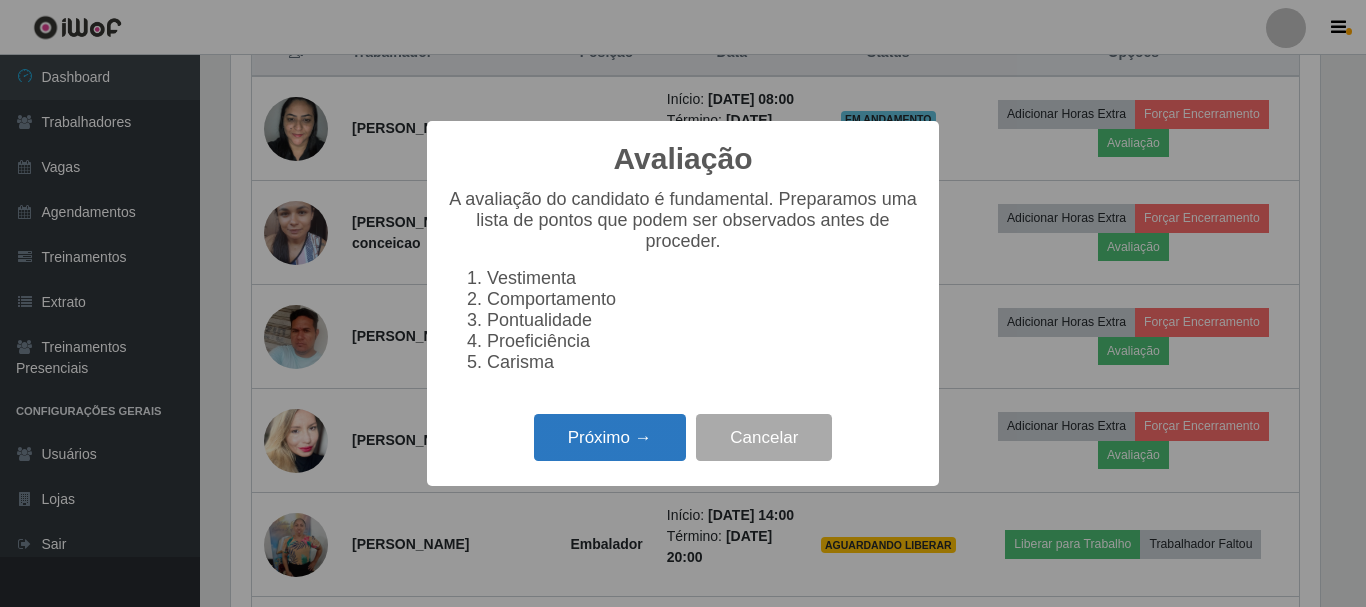 click on "Próximo →" at bounding box center [610, 437] 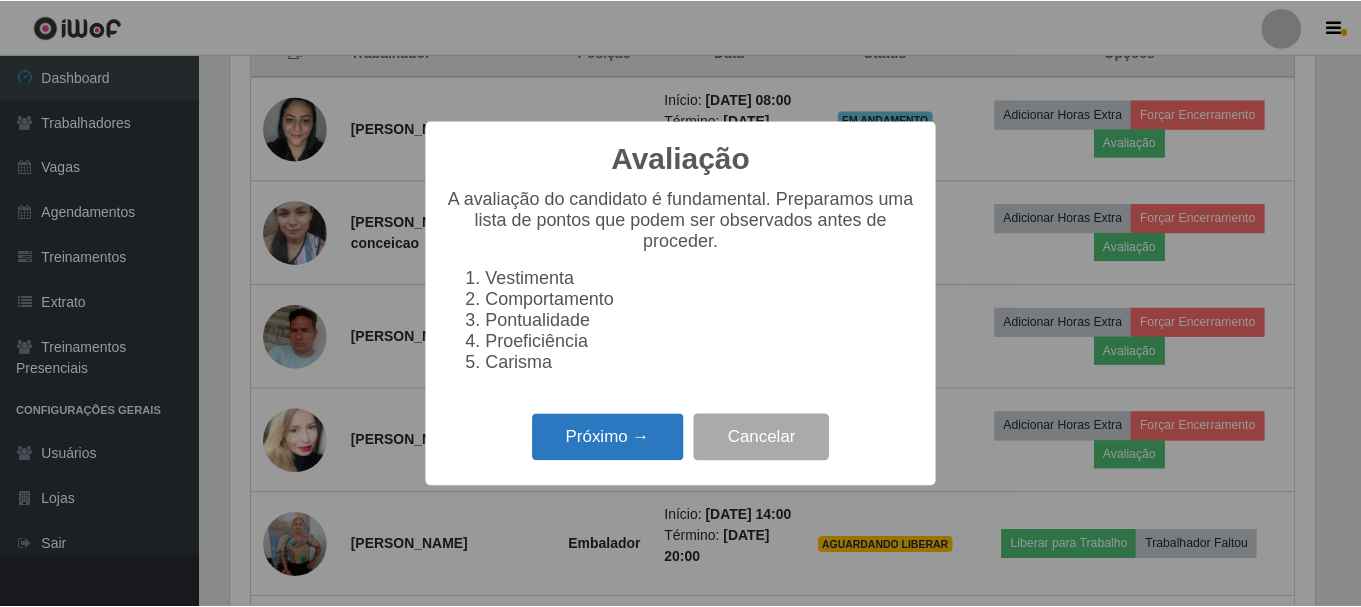 scroll, scrollTop: 999585, scrollLeft: 998911, axis: both 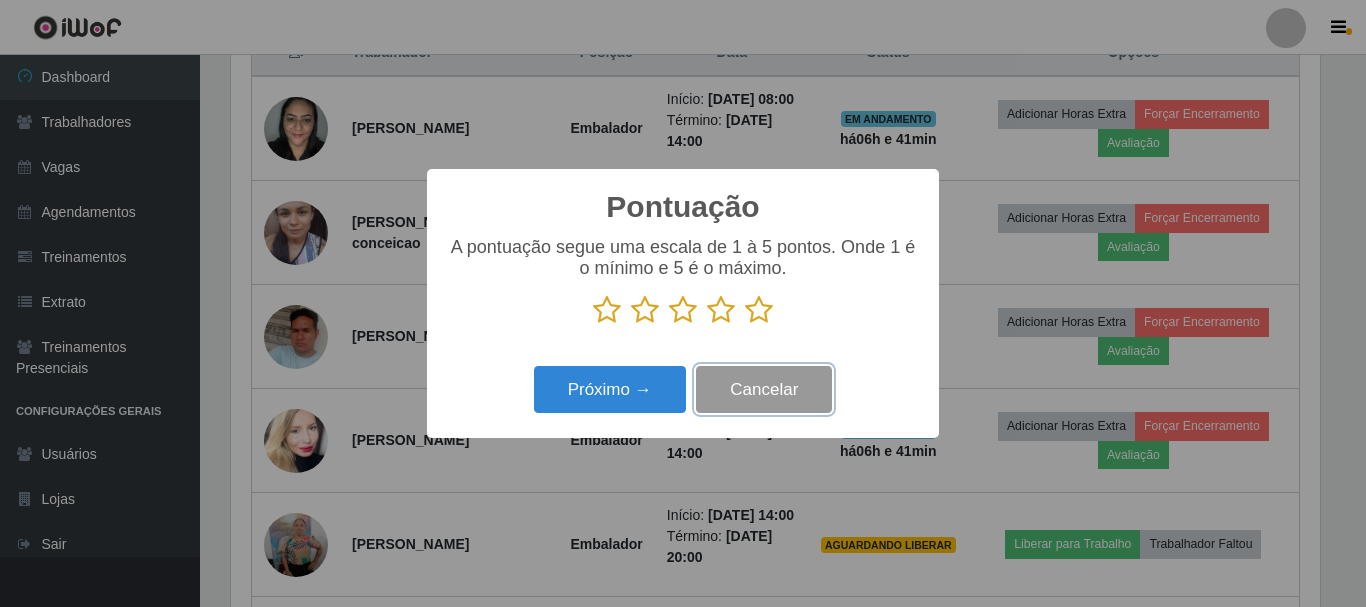 click on "Cancelar" at bounding box center [764, 389] 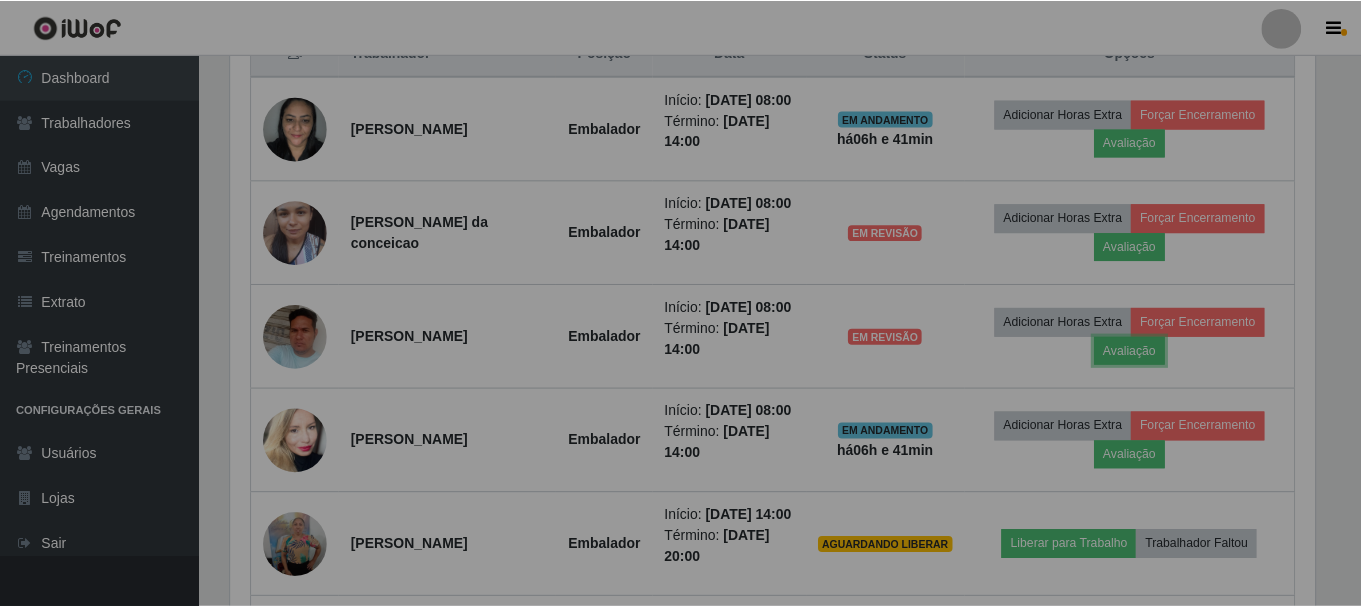 scroll, scrollTop: 999585, scrollLeft: 998901, axis: both 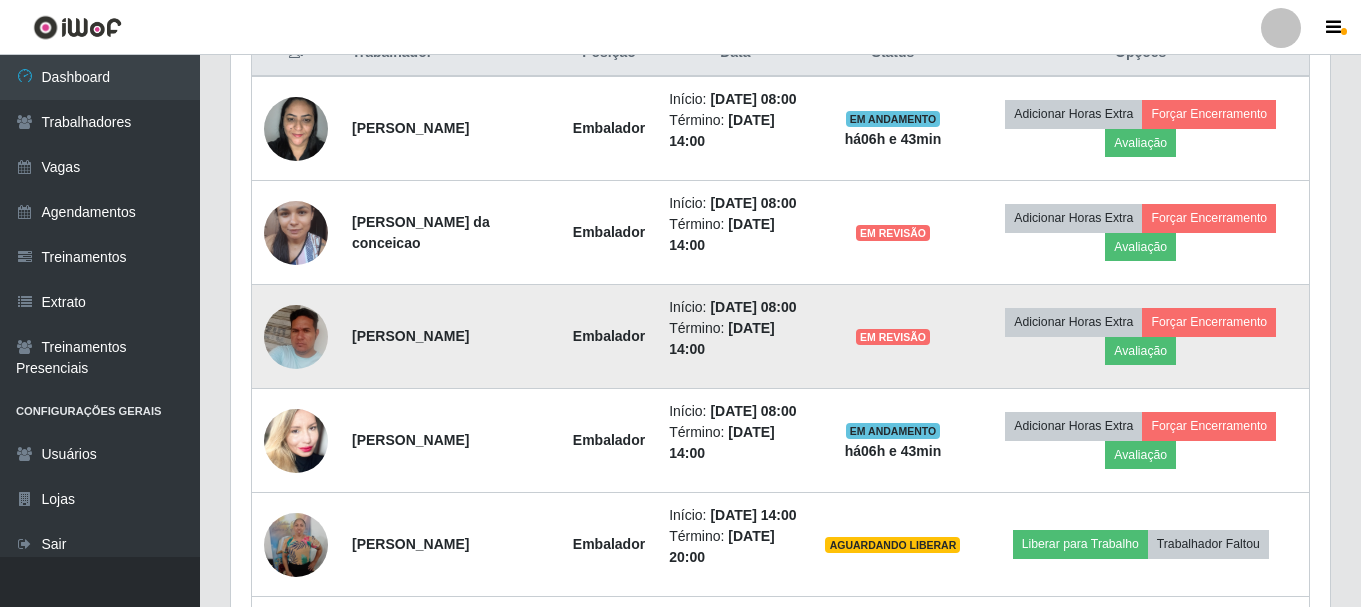 click on "Adicionar Horas Extra Forçar Encerramento Avaliação" at bounding box center [1140, 337] 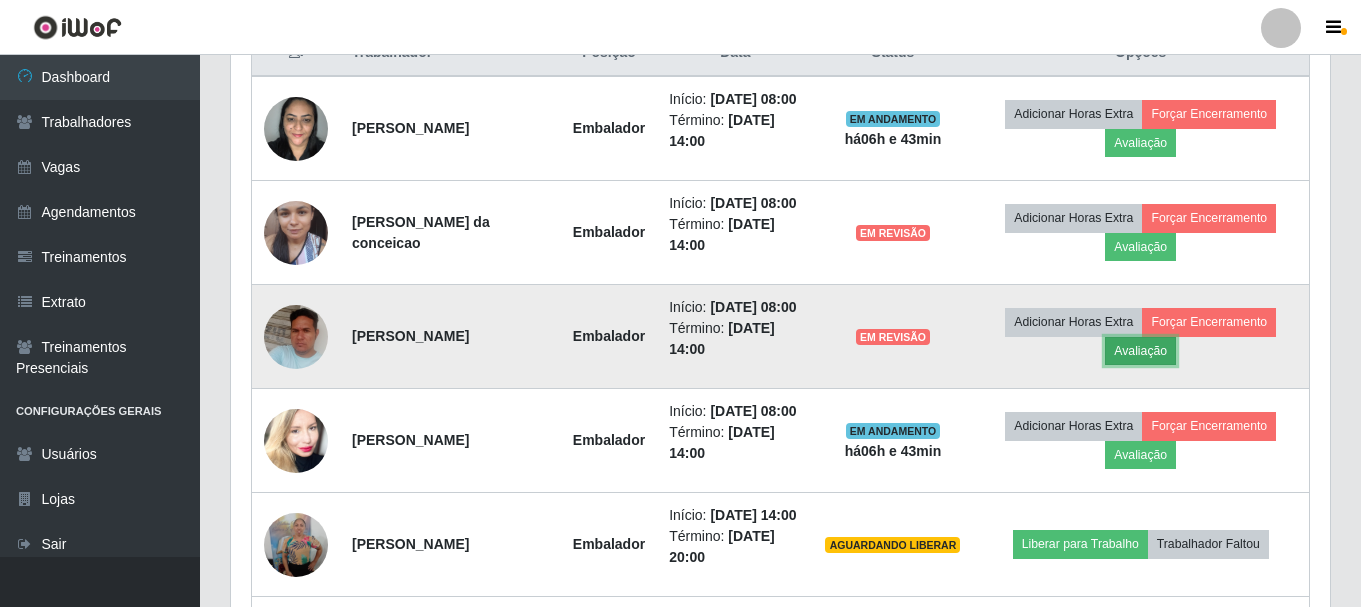 click on "Avaliação" at bounding box center (1140, 351) 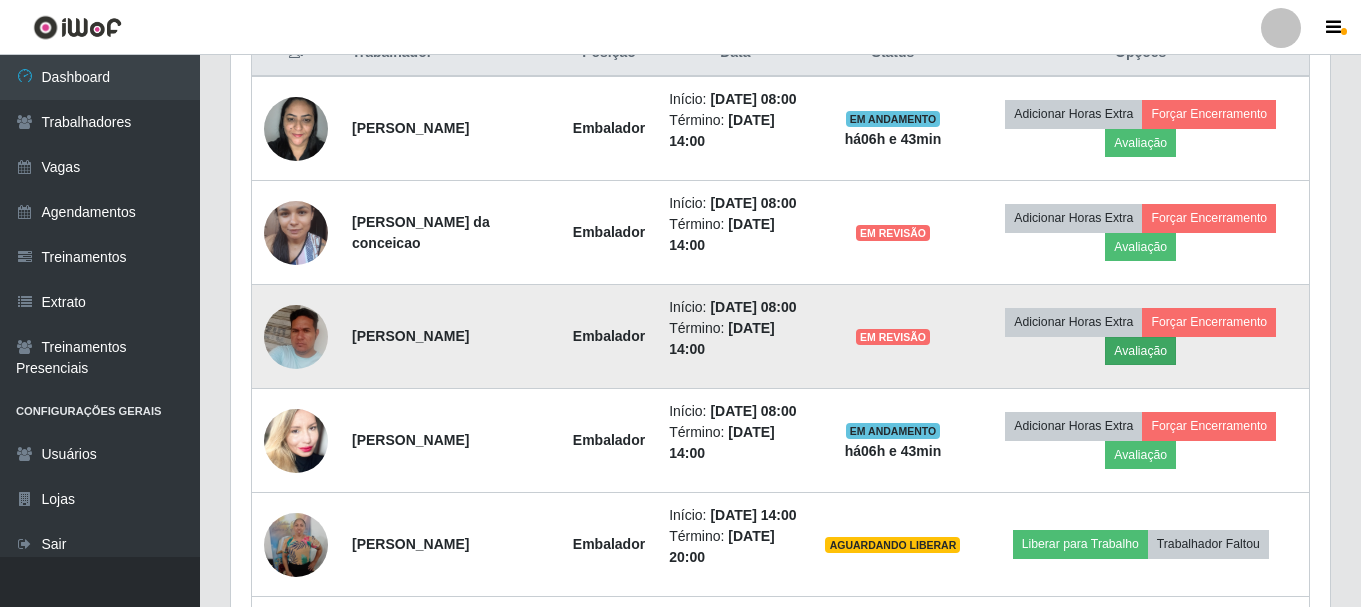 scroll, scrollTop: 999585, scrollLeft: 998911, axis: both 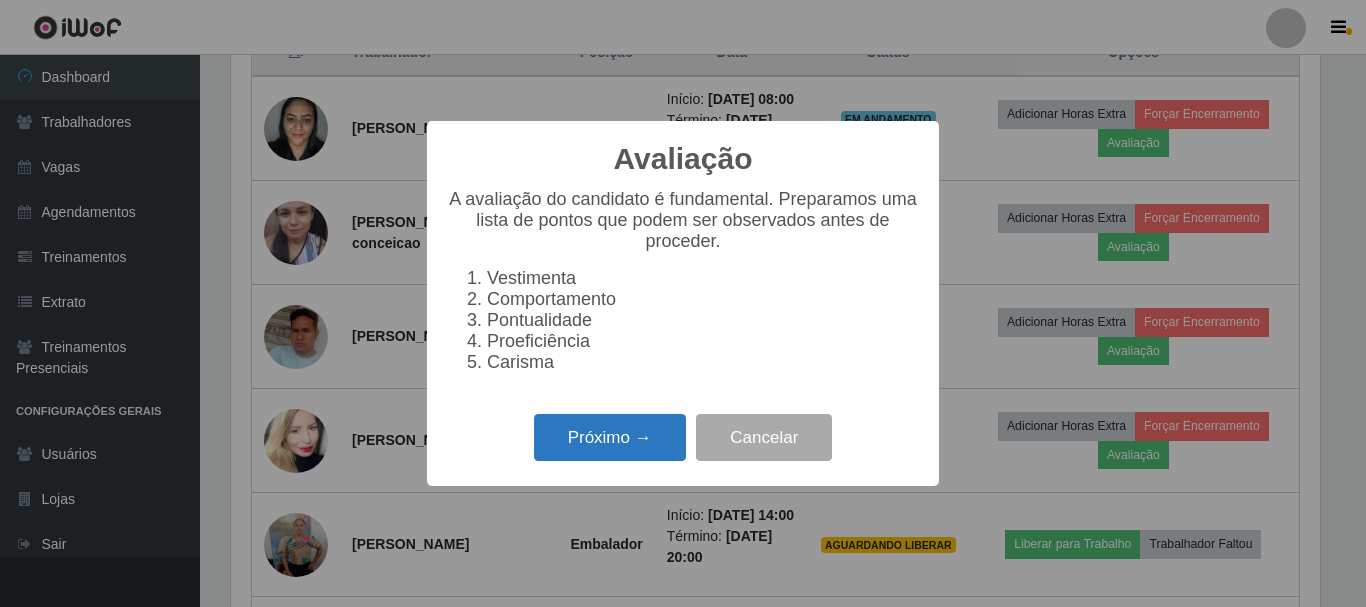 click on "Próximo →" at bounding box center (610, 437) 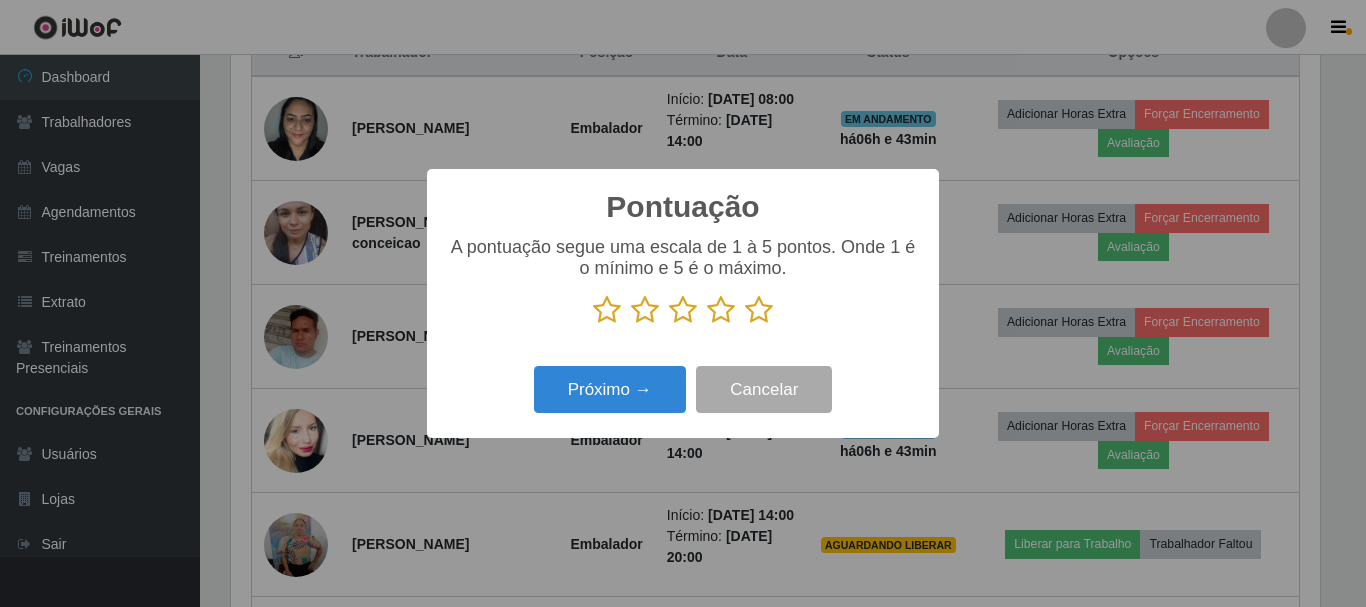 scroll, scrollTop: 999585, scrollLeft: 998911, axis: both 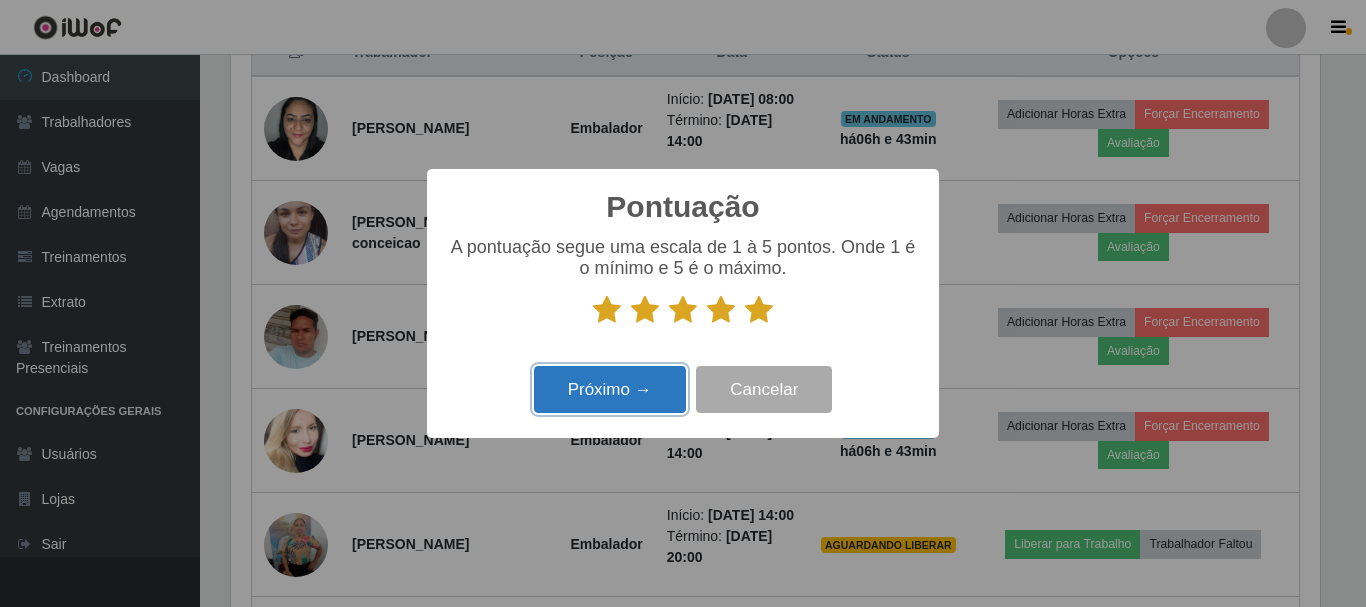 click on "Próximo →" at bounding box center (610, 389) 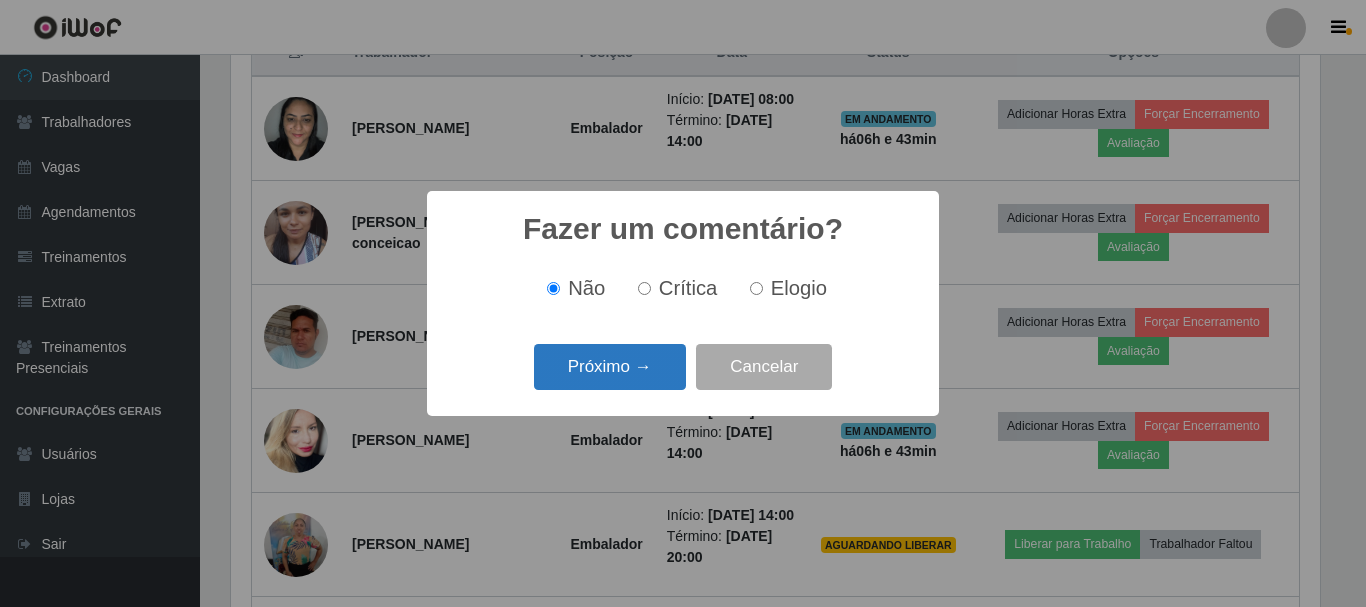 click on "Próximo →" at bounding box center (610, 367) 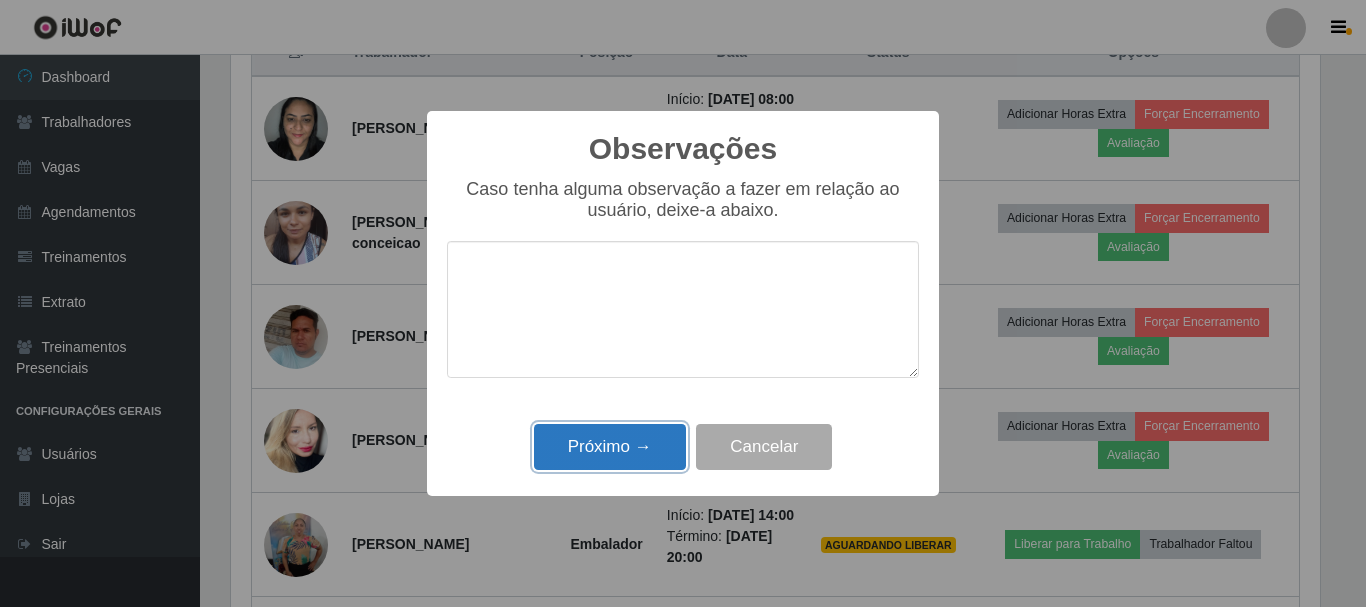 click on "Próximo →" at bounding box center (610, 447) 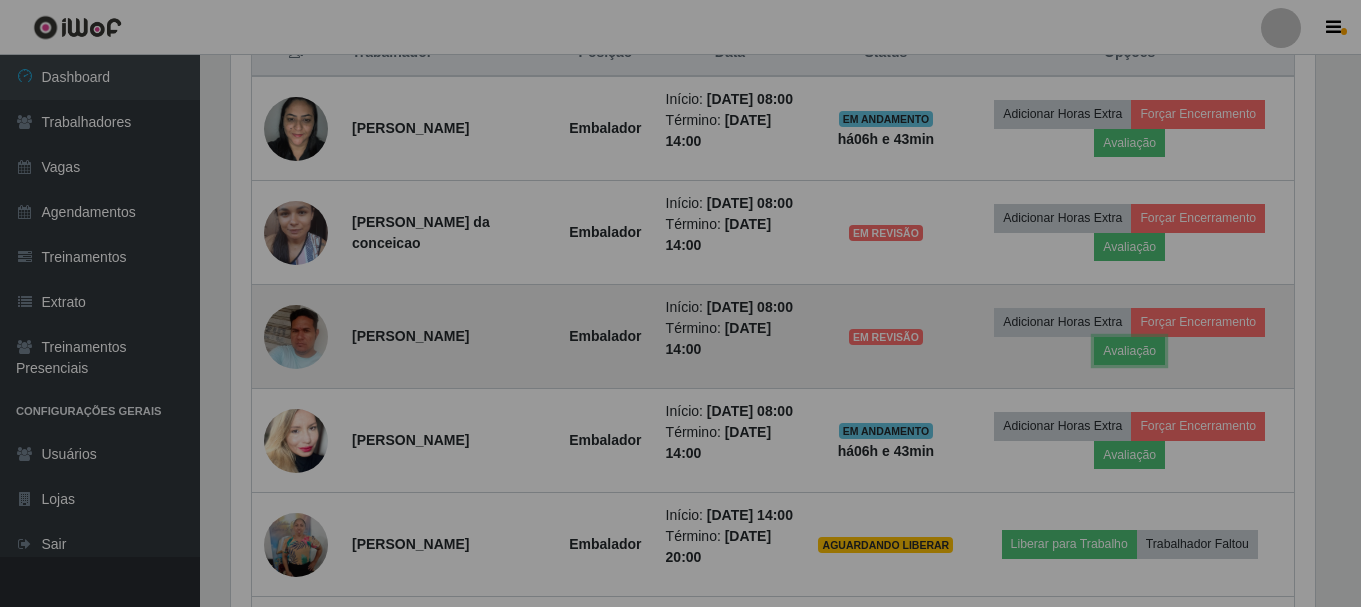 scroll, scrollTop: 999585, scrollLeft: 998901, axis: both 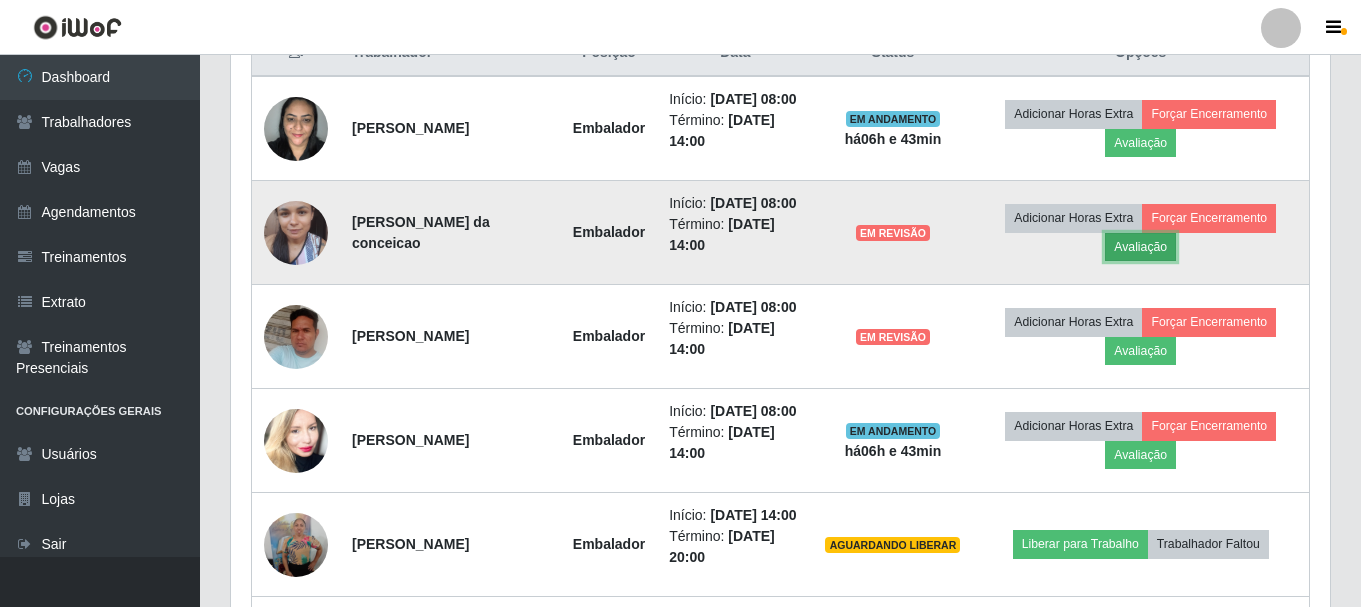 click on "Avaliação" at bounding box center [1140, 247] 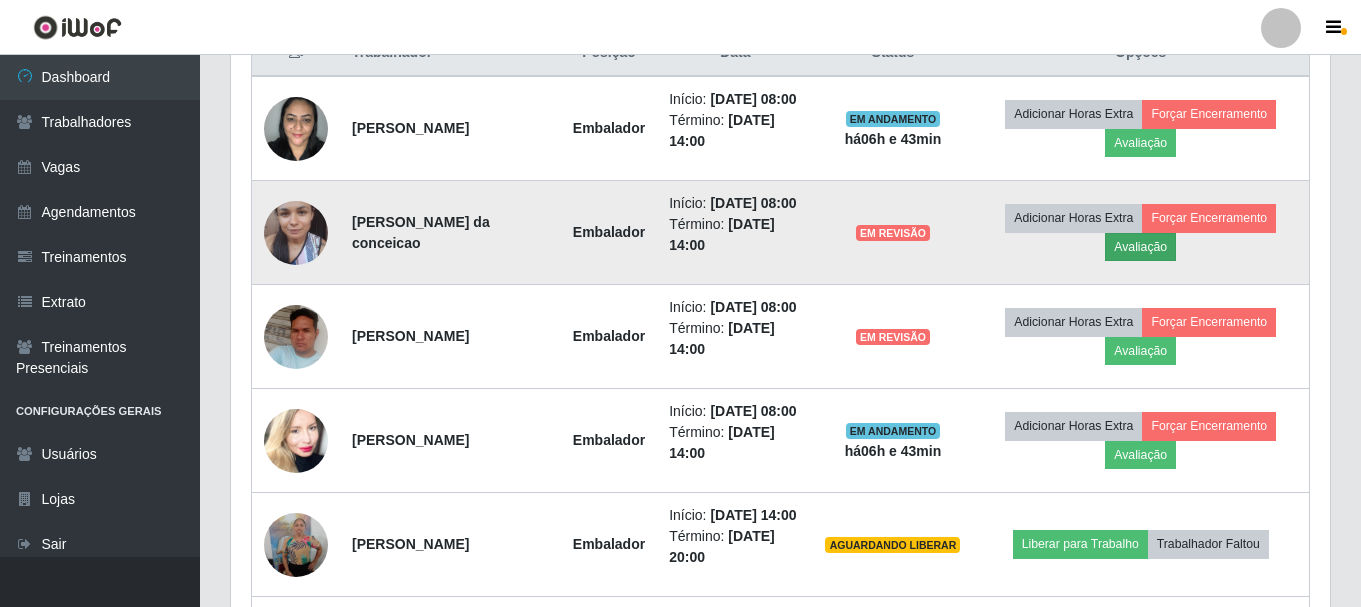 scroll, scrollTop: 999585, scrollLeft: 998911, axis: both 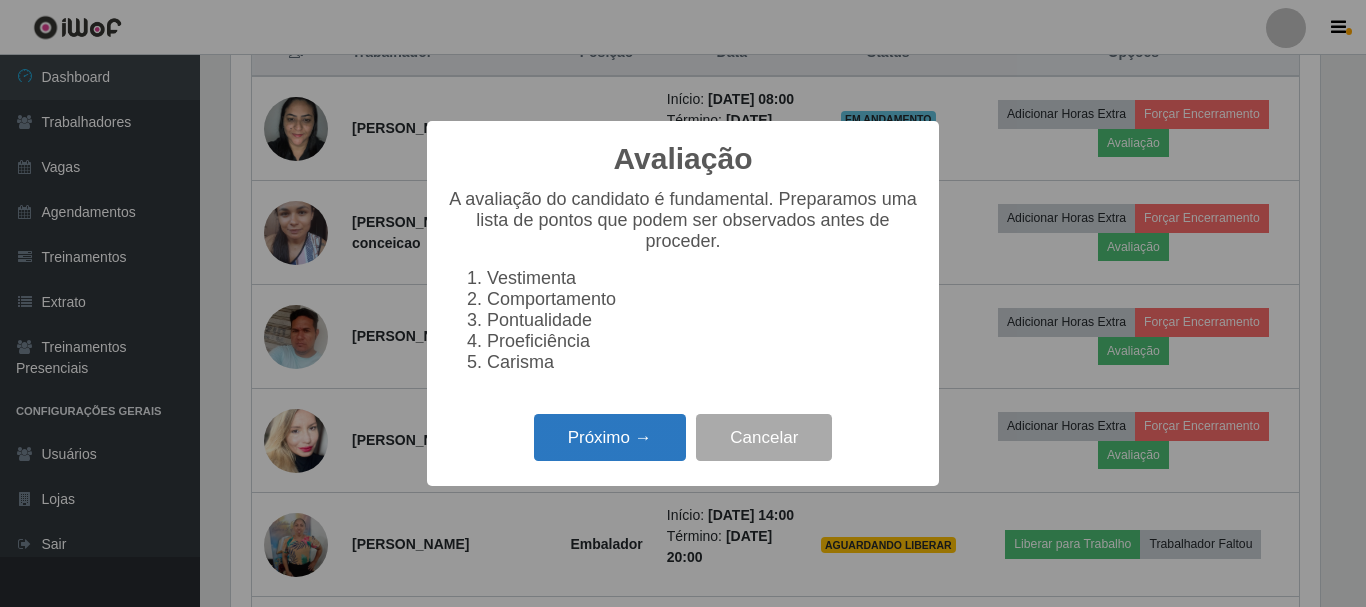 click on "Próximo →" at bounding box center (610, 437) 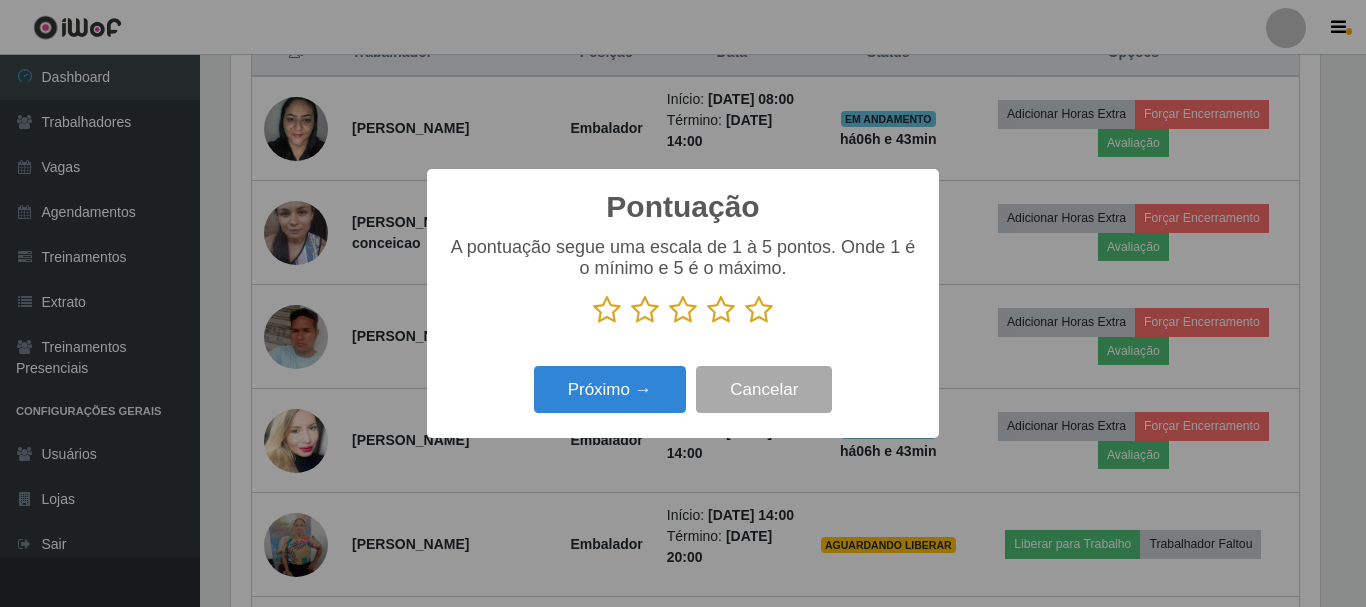 scroll, scrollTop: 999585, scrollLeft: 998911, axis: both 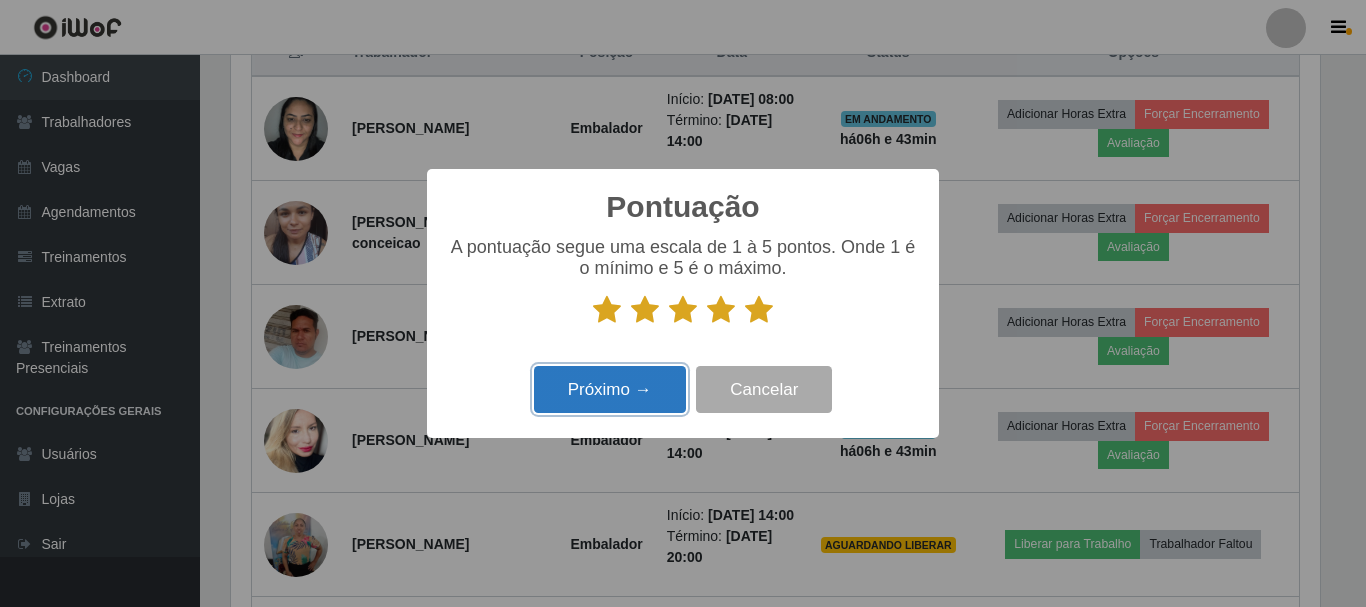click on "Próximo →" at bounding box center [610, 389] 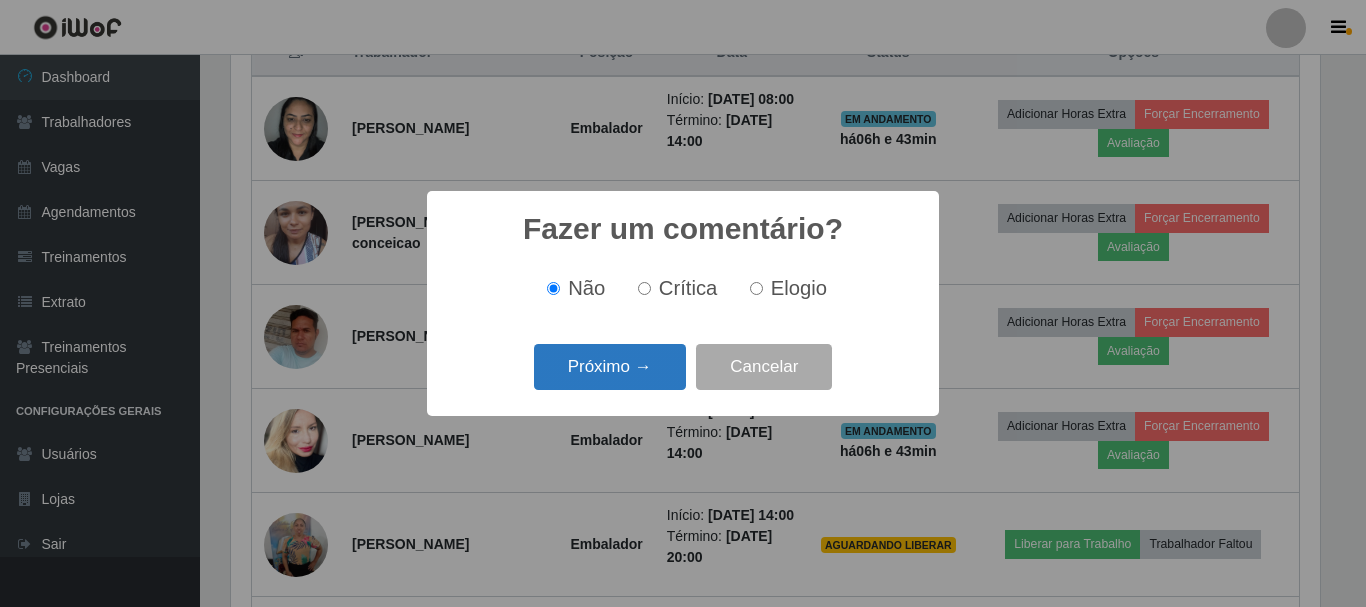 click on "Próximo →" at bounding box center (610, 367) 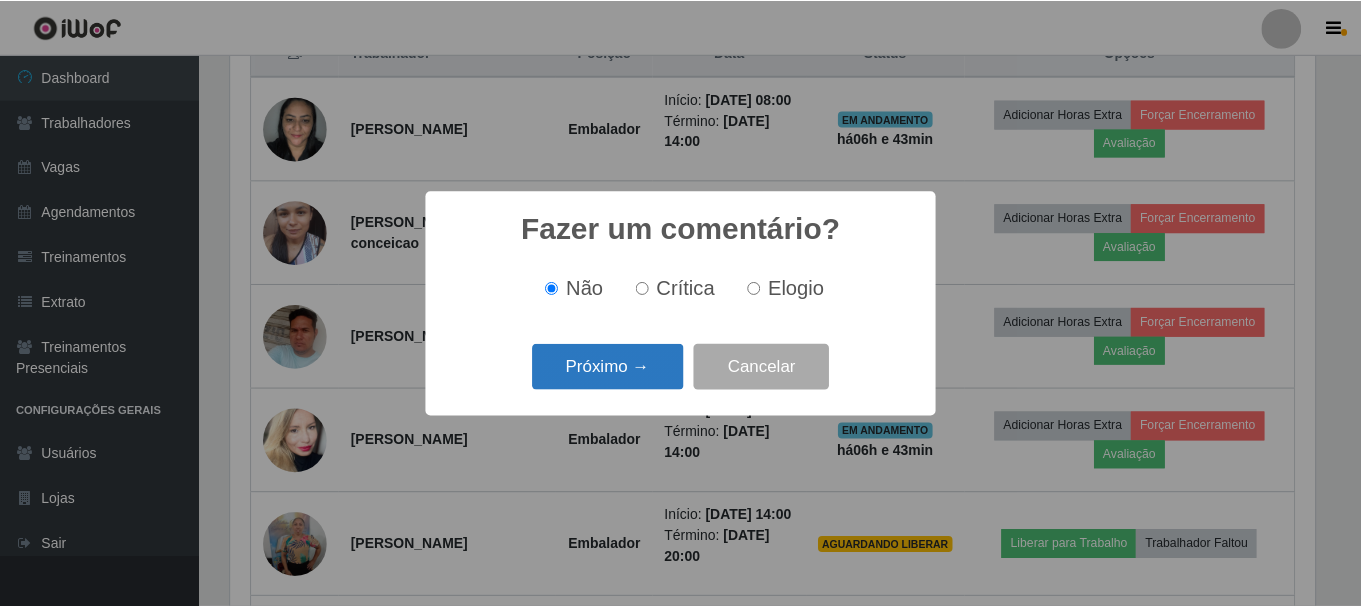 scroll, scrollTop: 999585, scrollLeft: 998911, axis: both 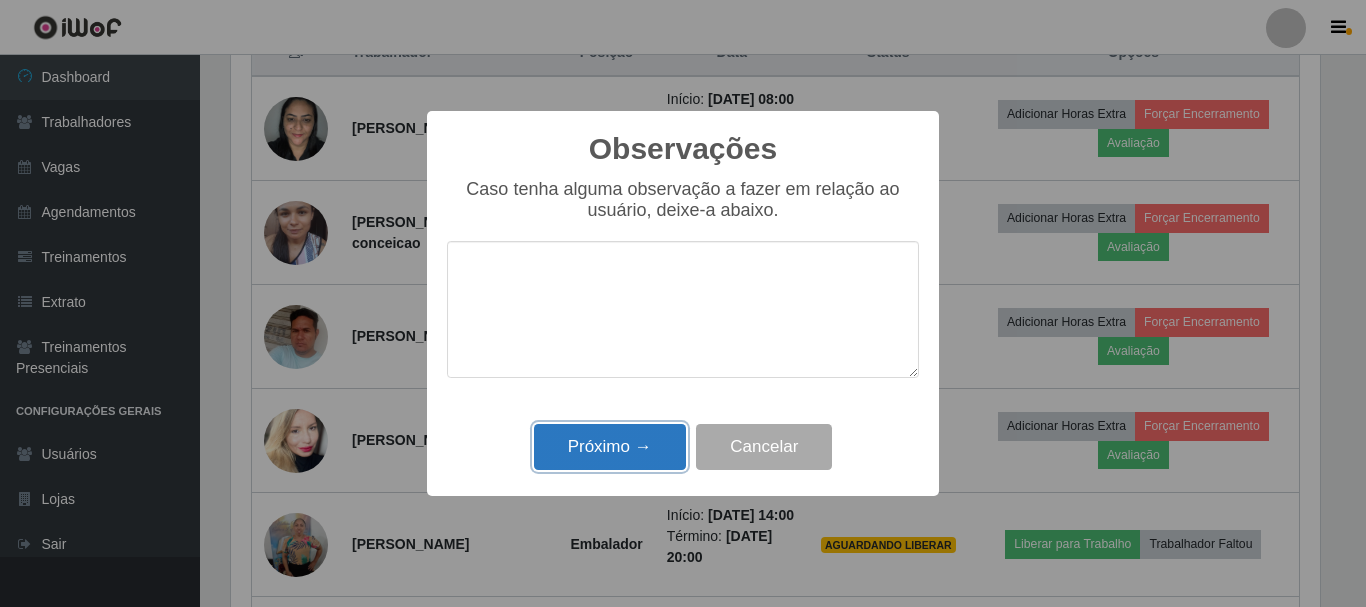 click on "Próximo →" at bounding box center (610, 447) 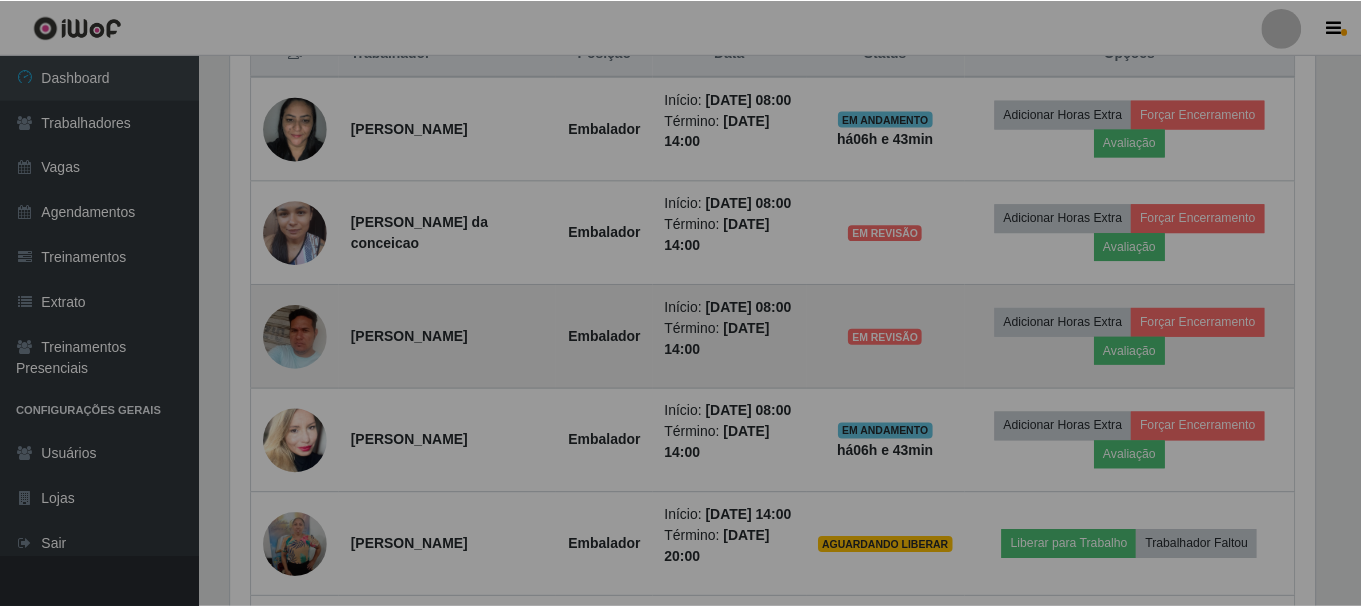 scroll, scrollTop: 999585, scrollLeft: 998901, axis: both 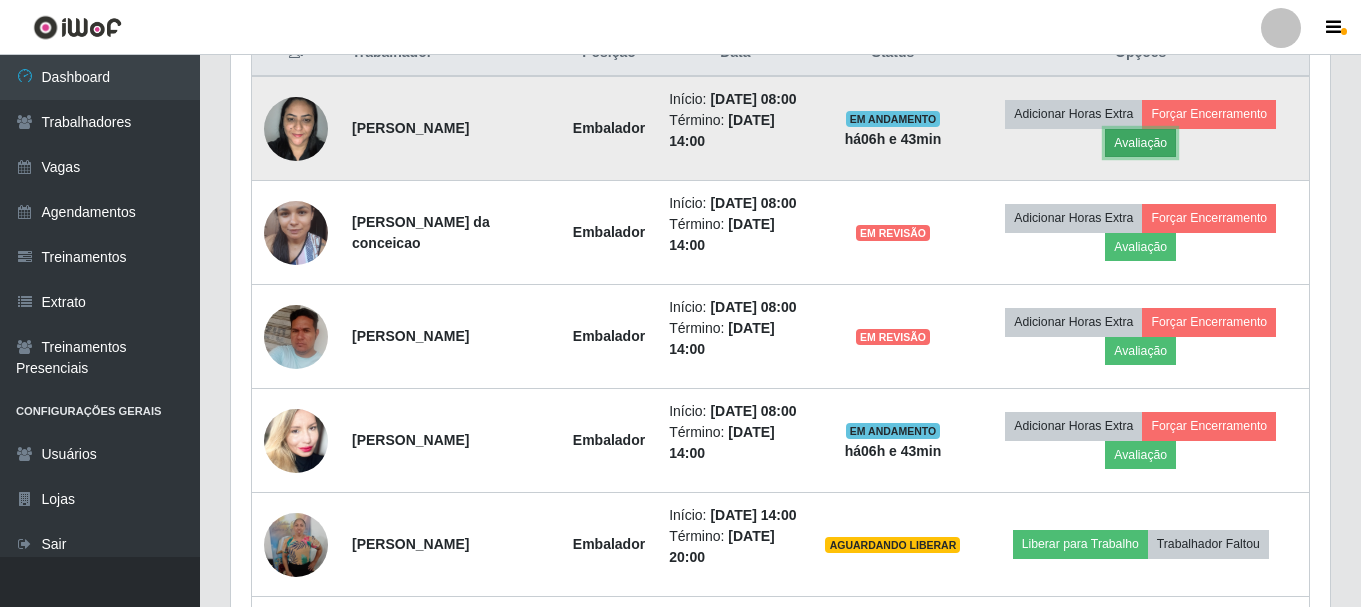 click on "Avaliação" at bounding box center (1140, 143) 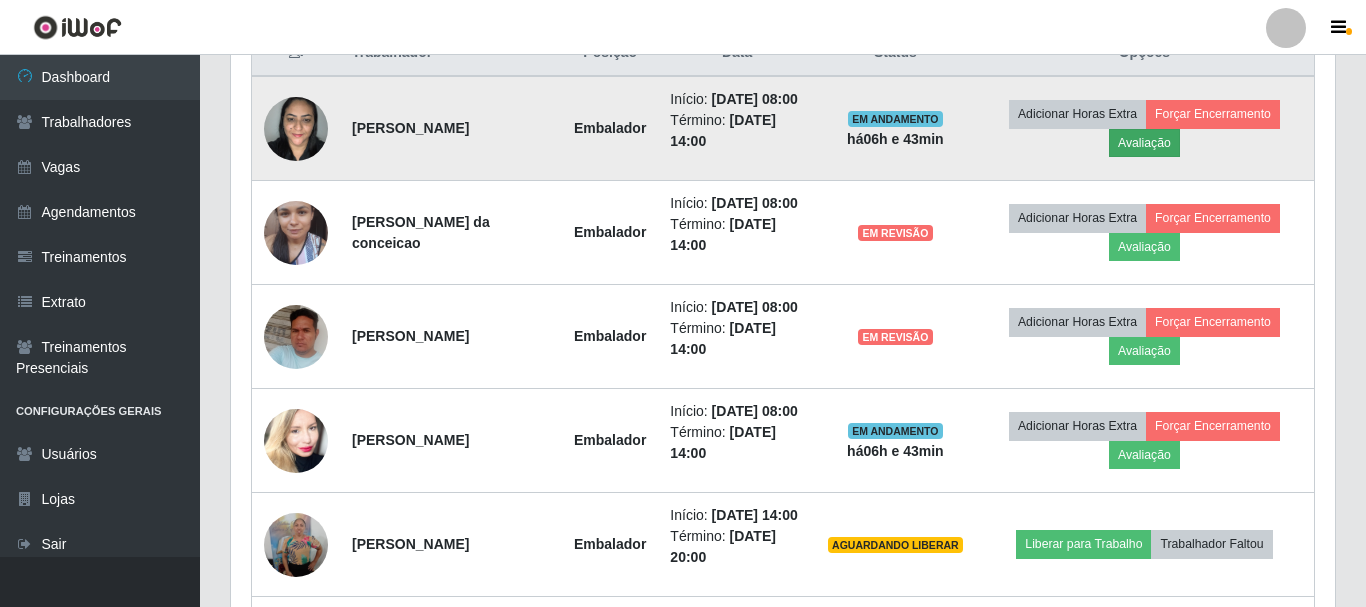 scroll, scrollTop: 999585, scrollLeft: 998911, axis: both 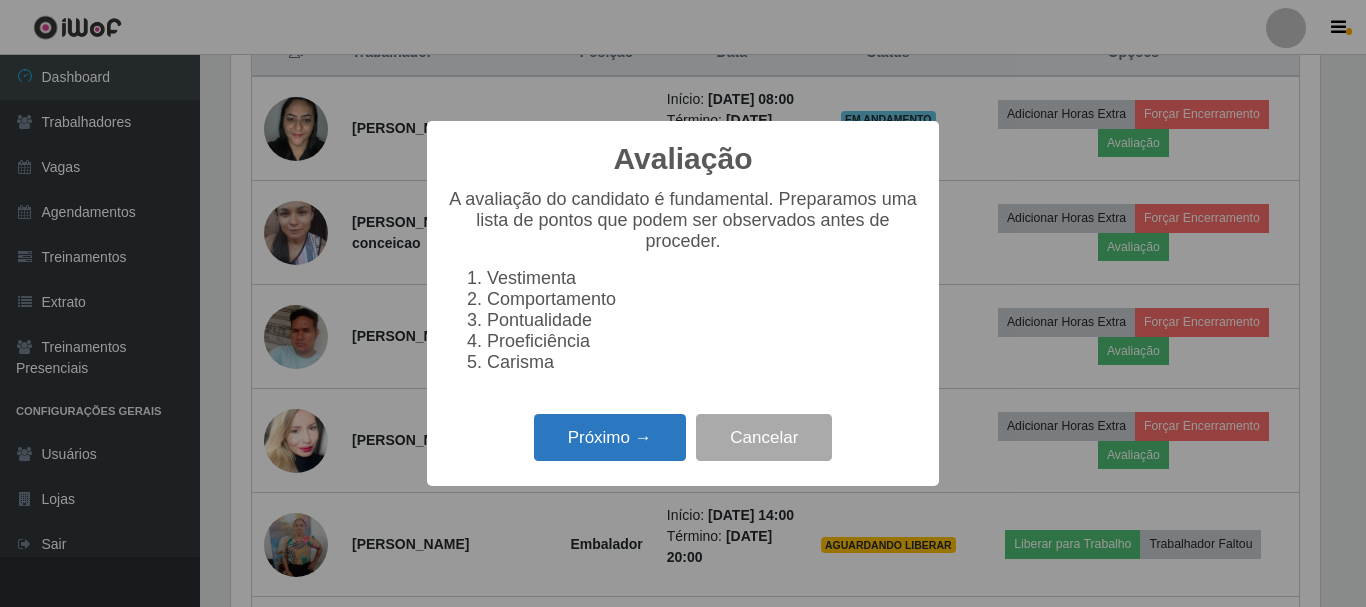 click on "Próximo →" at bounding box center [610, 437] 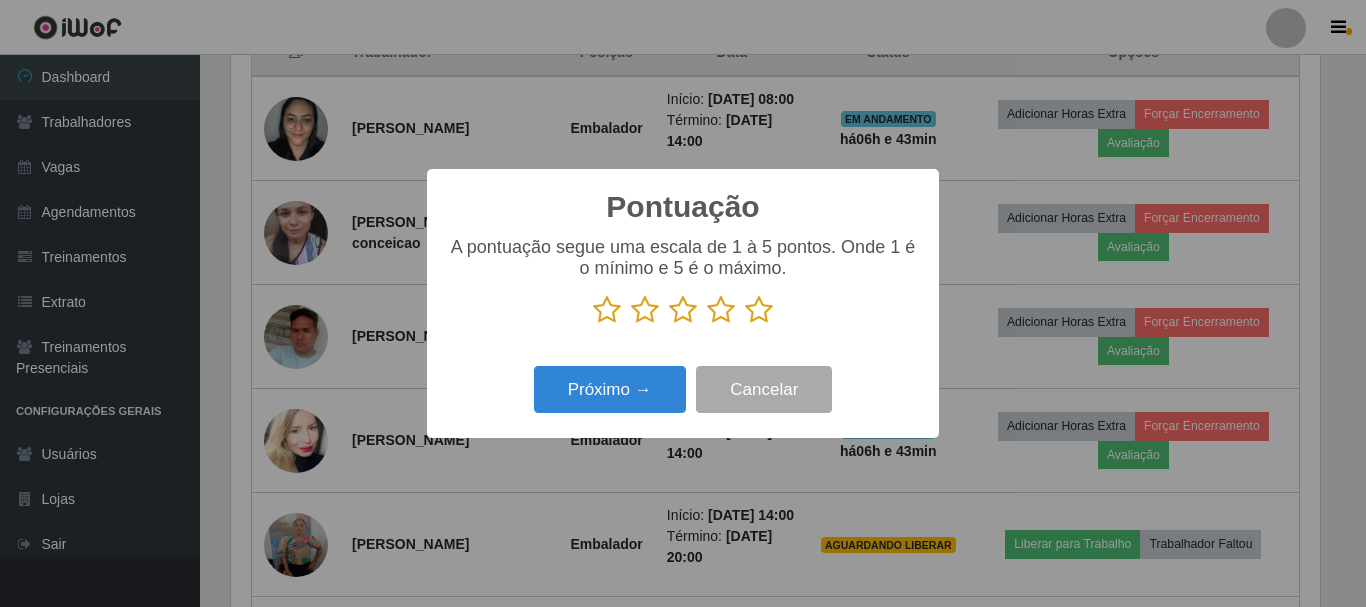 click at bounding box center [683, 310] 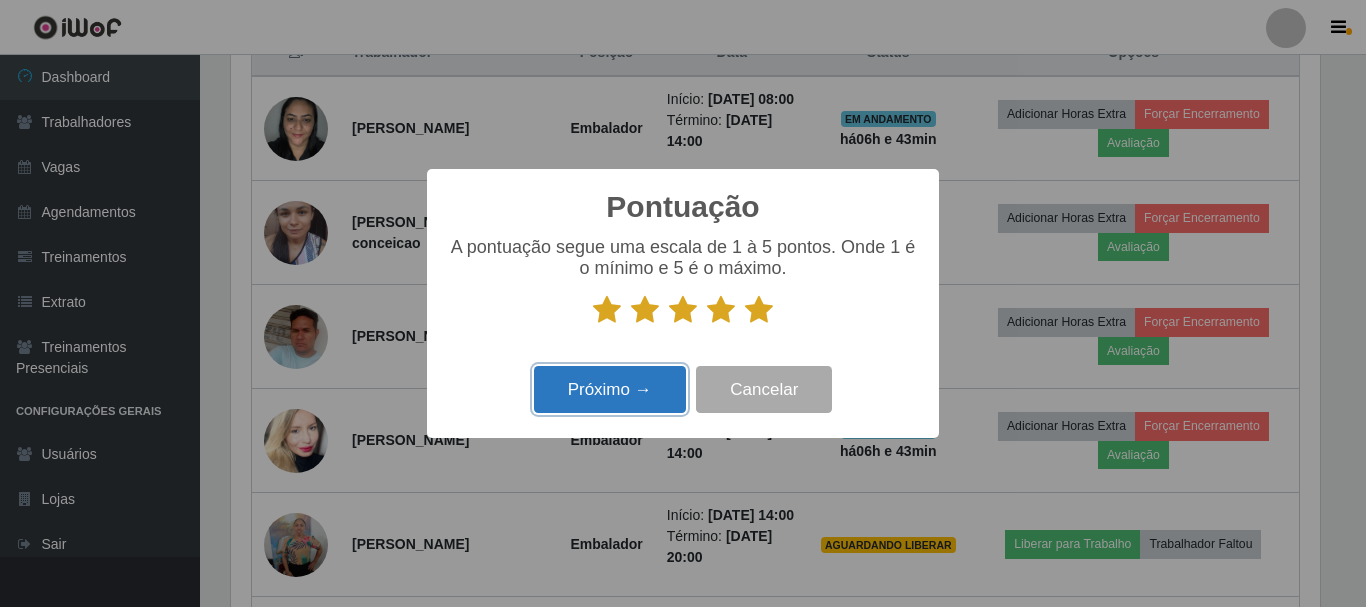 click on "Próximo →" at bounding box center (610, 389) 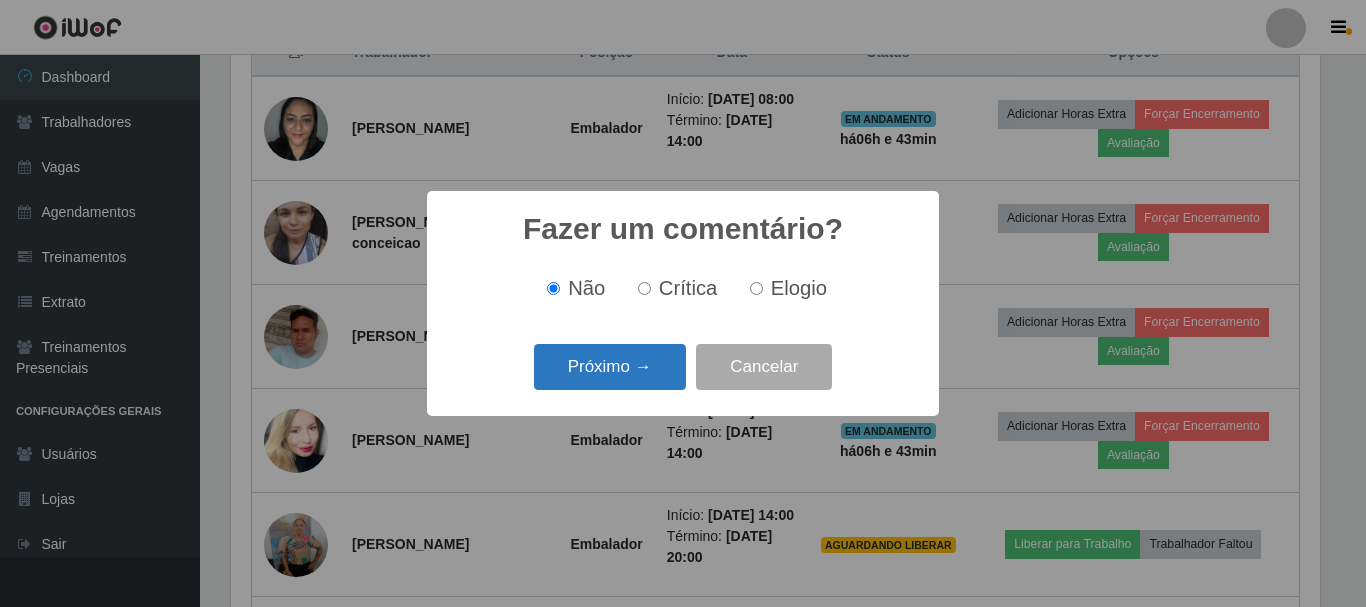 click on "Próximo →" at bounding box center [610, 367] 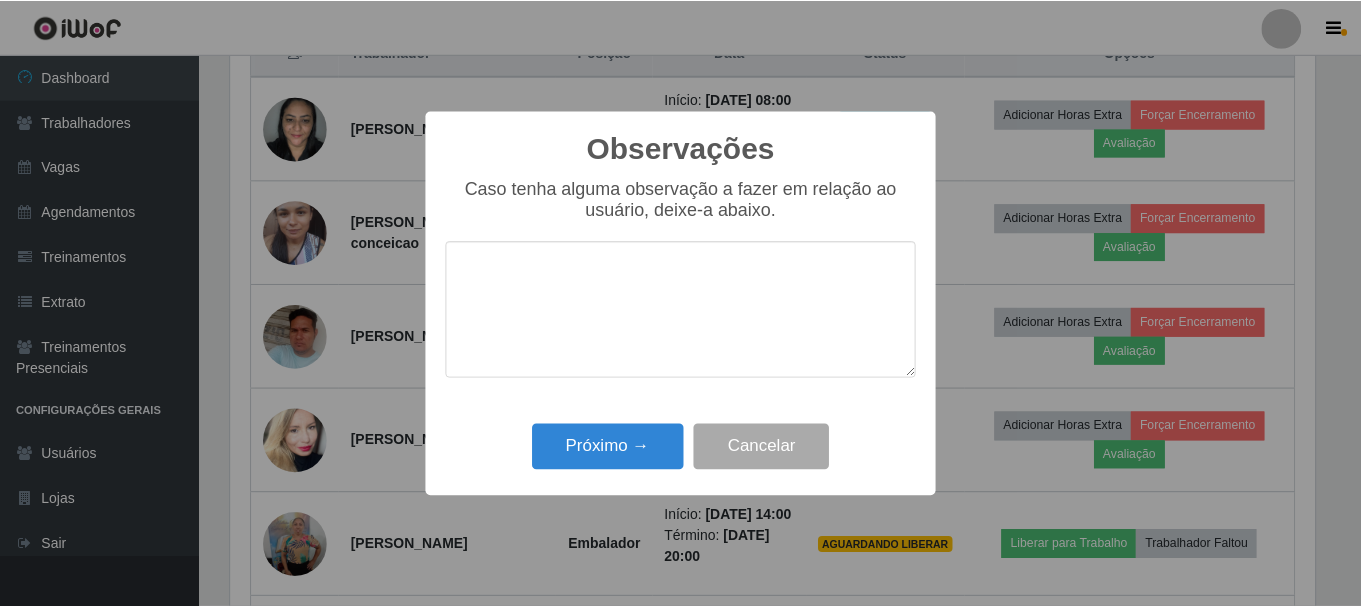 scroll, scrollTop: 999585, scrollLeft: 998911, axis: both 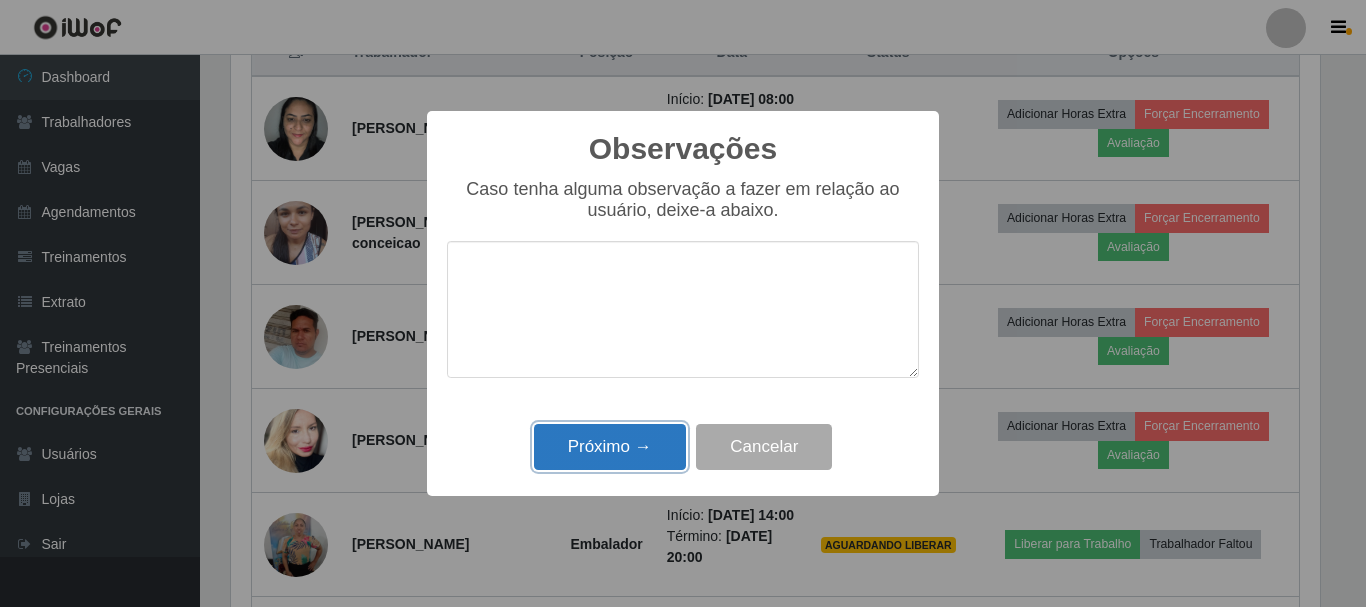 click on "Próximo →" at bounding box center [610, 447] 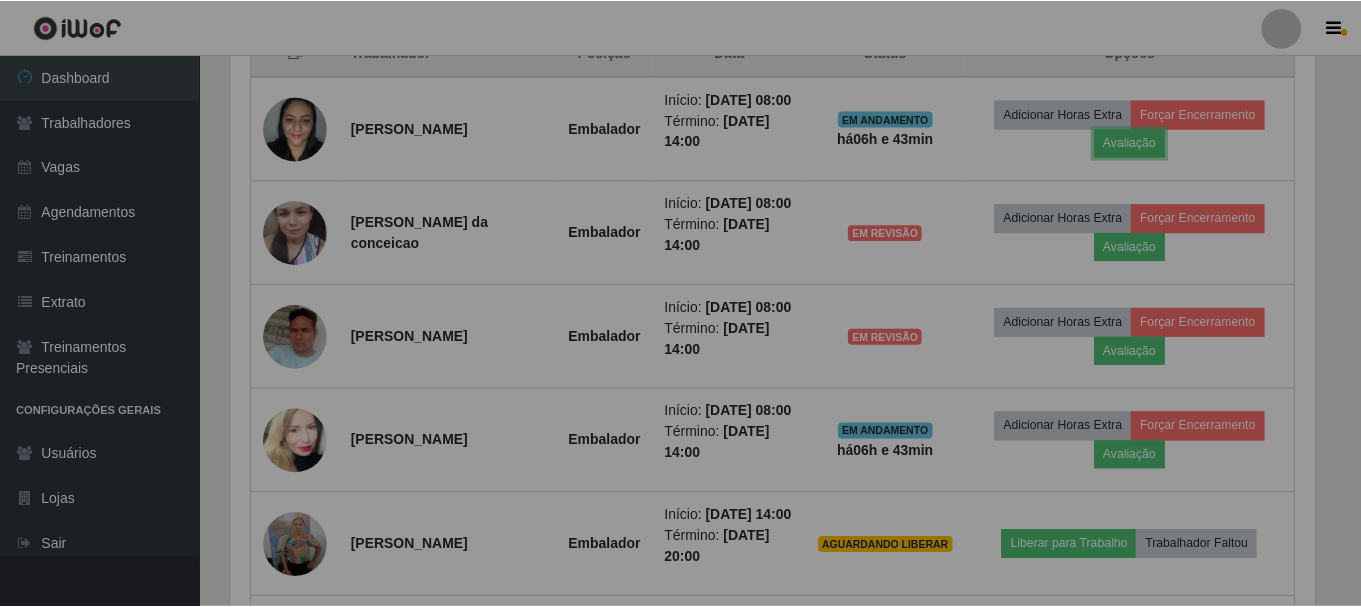 scroll, scrollTop: 999585, scrollLeft: 998901, axis: both 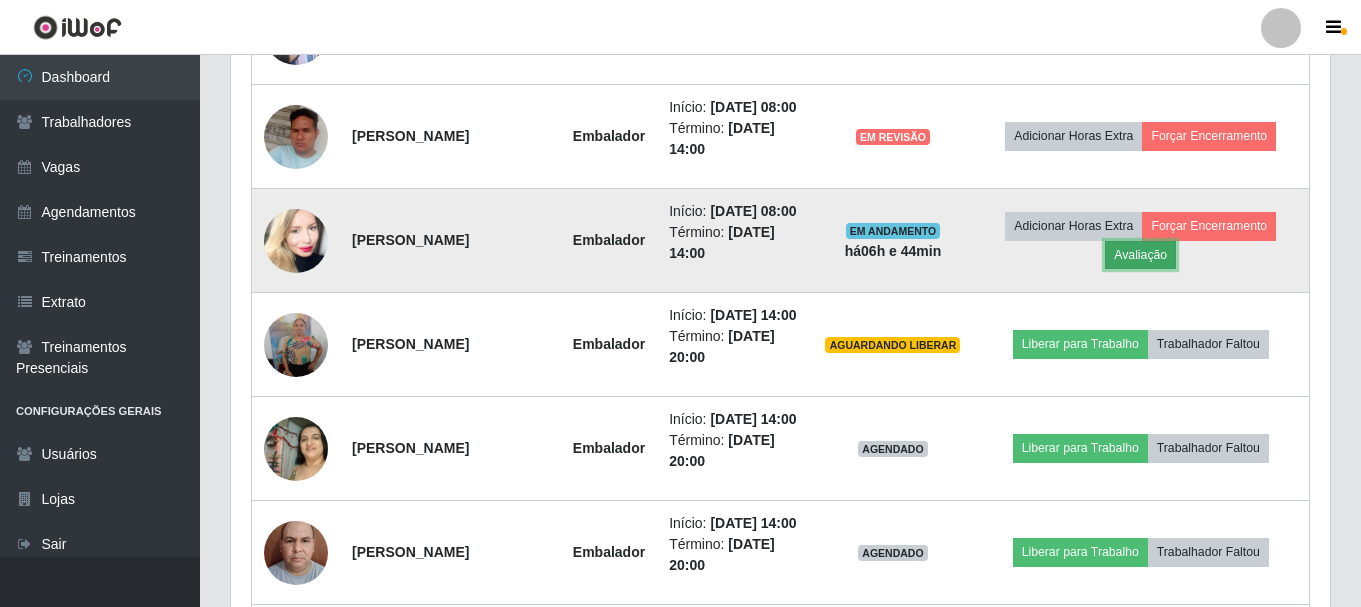 click on "Avaliação" at bounding box center [1140, 255] 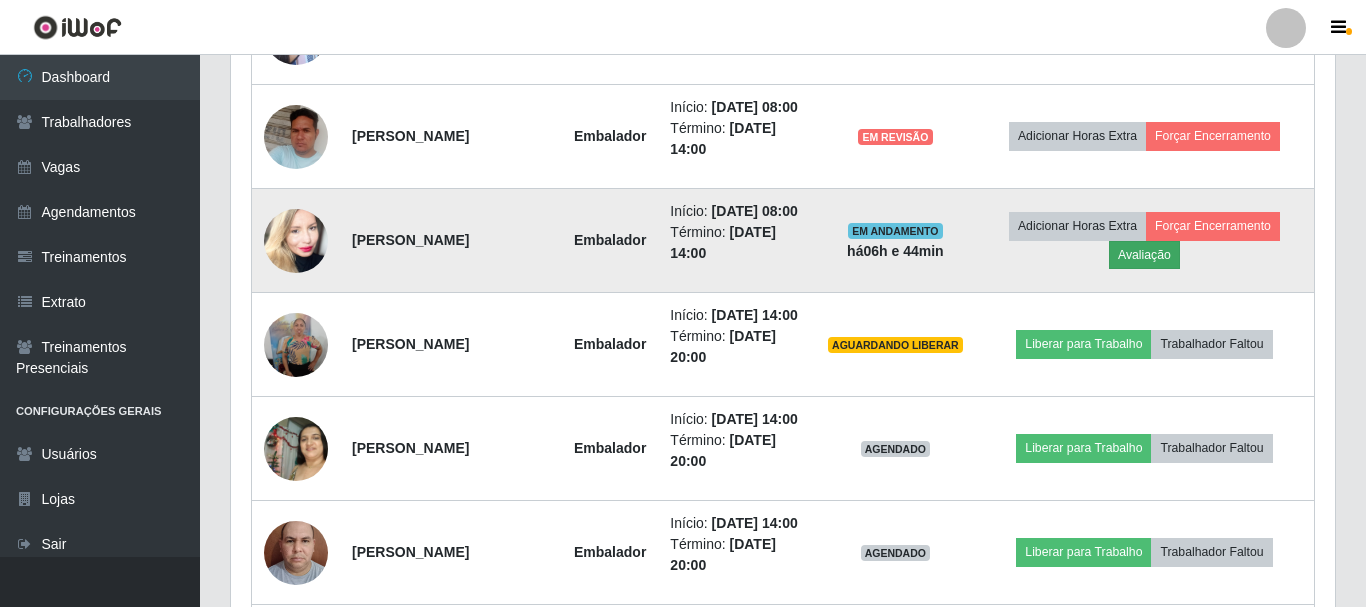 scroll, scrollTop: 999585, scrollLeft: 998911, axis: both 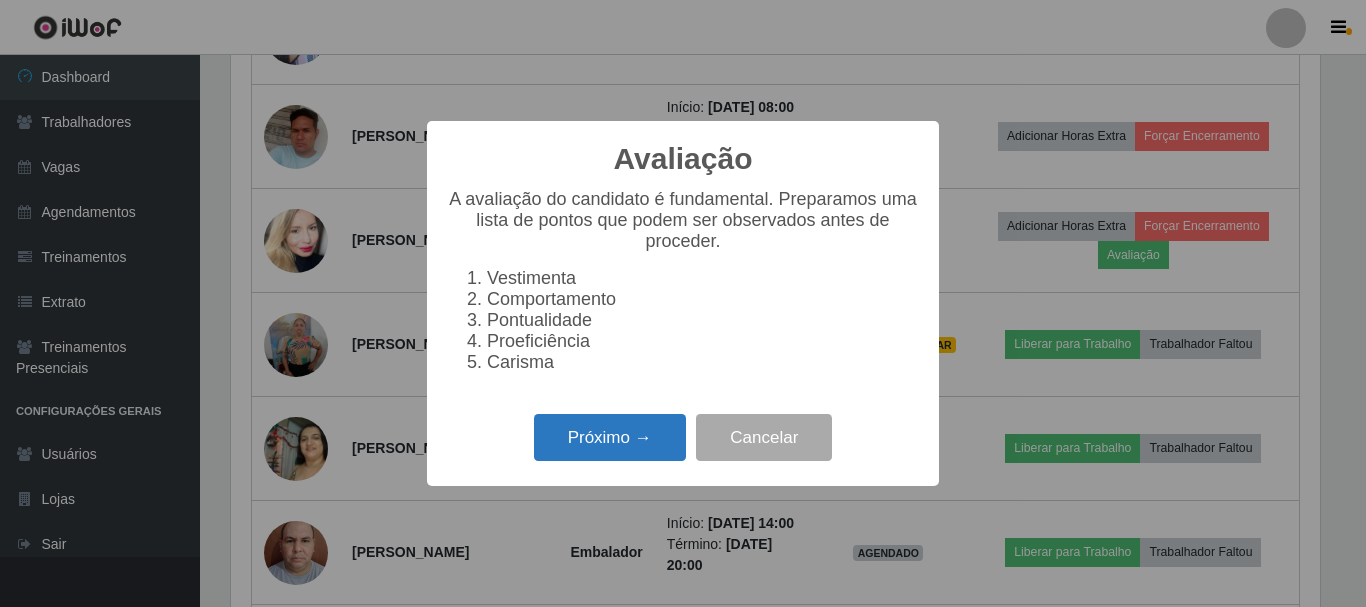 click on "Próximo →" at bounding box center [610, 437] 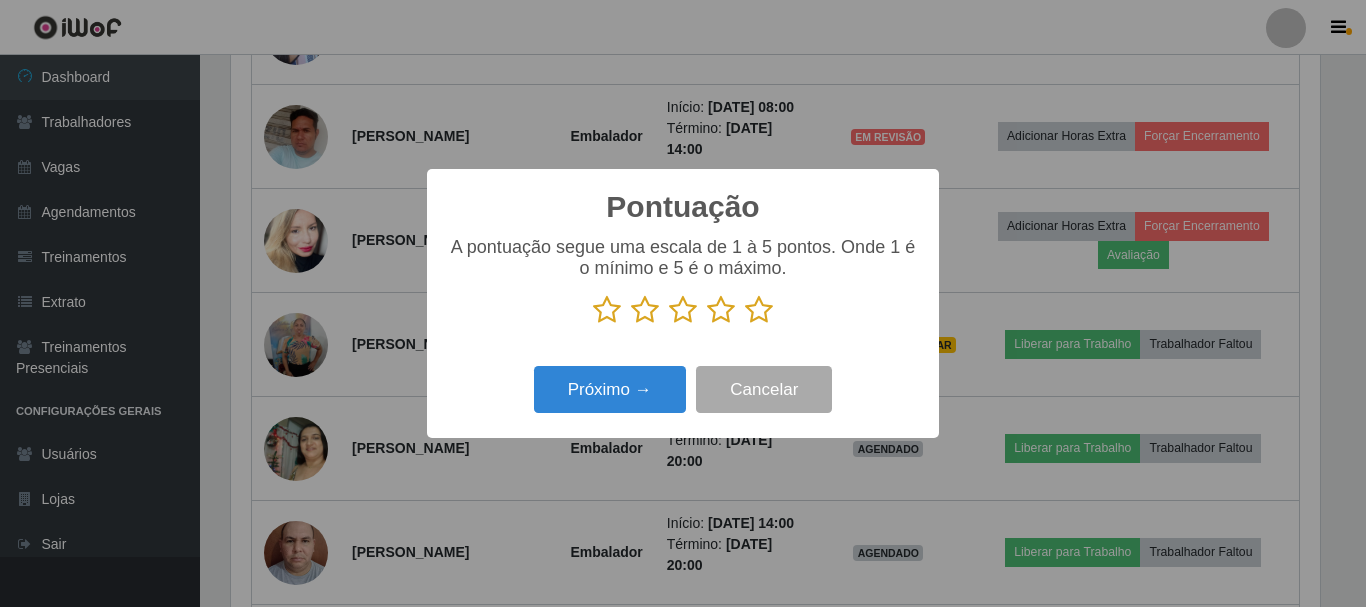 scroll, scrollTop: 999585, scrollLeft: 998911, axis: both 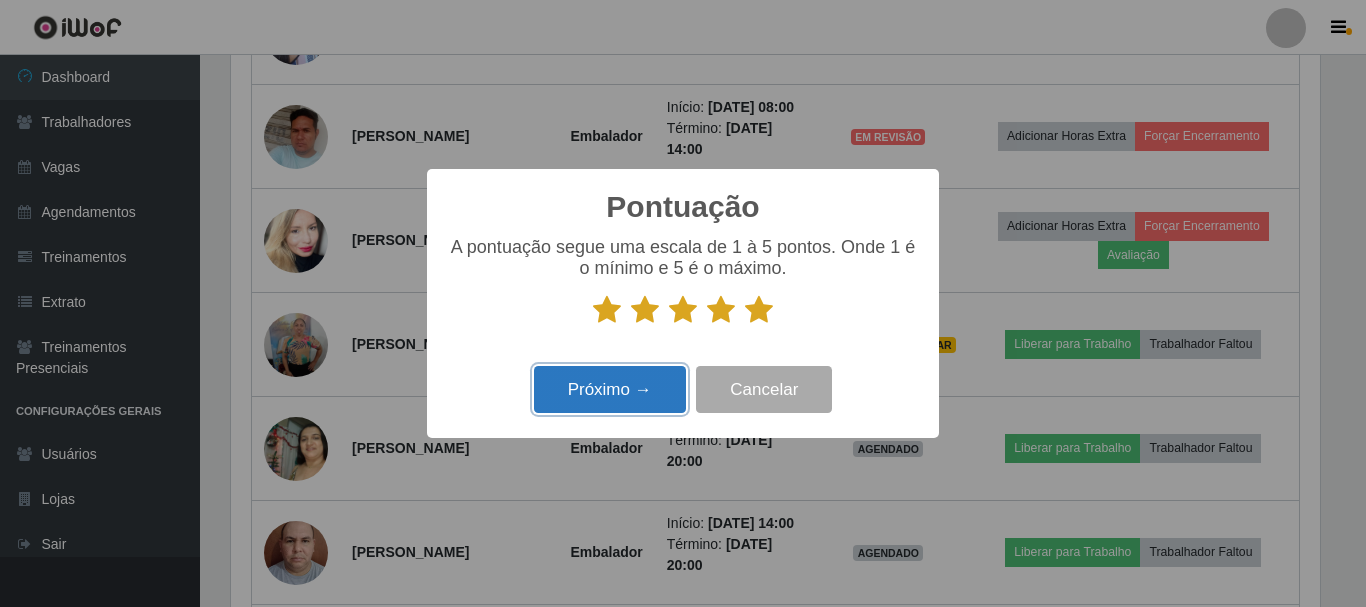 click on "Próximo →" at bounding box center (610, 389) 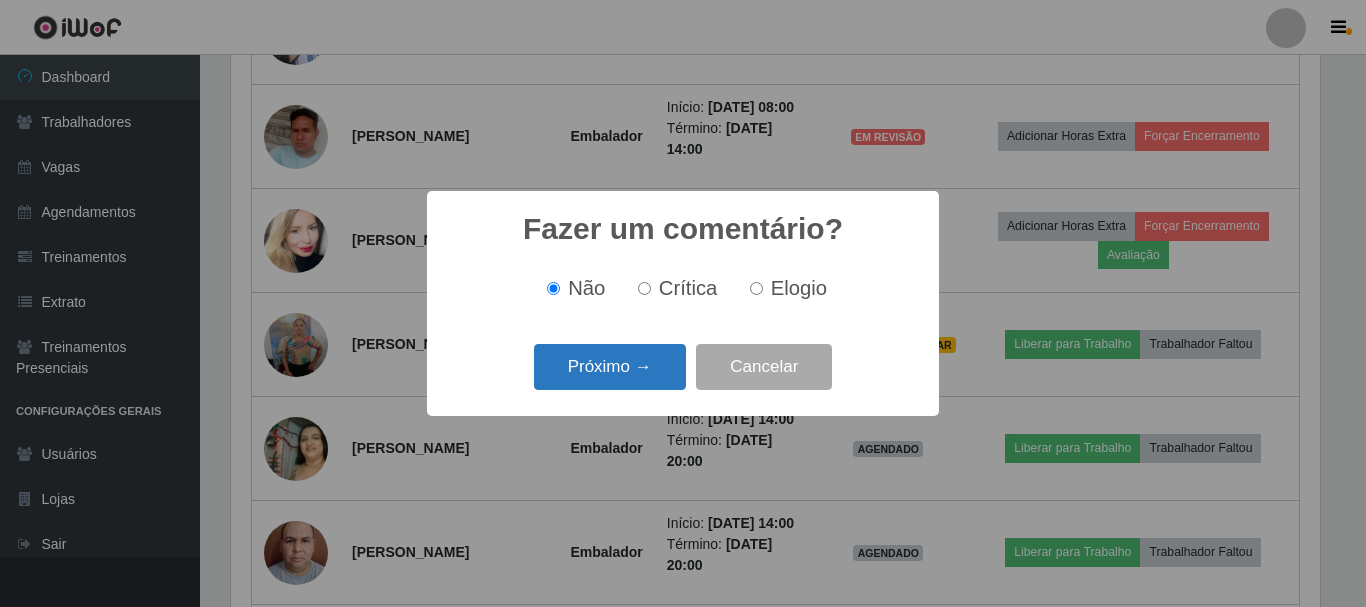 click on "Próximo →" at bounding box center [610, 367] 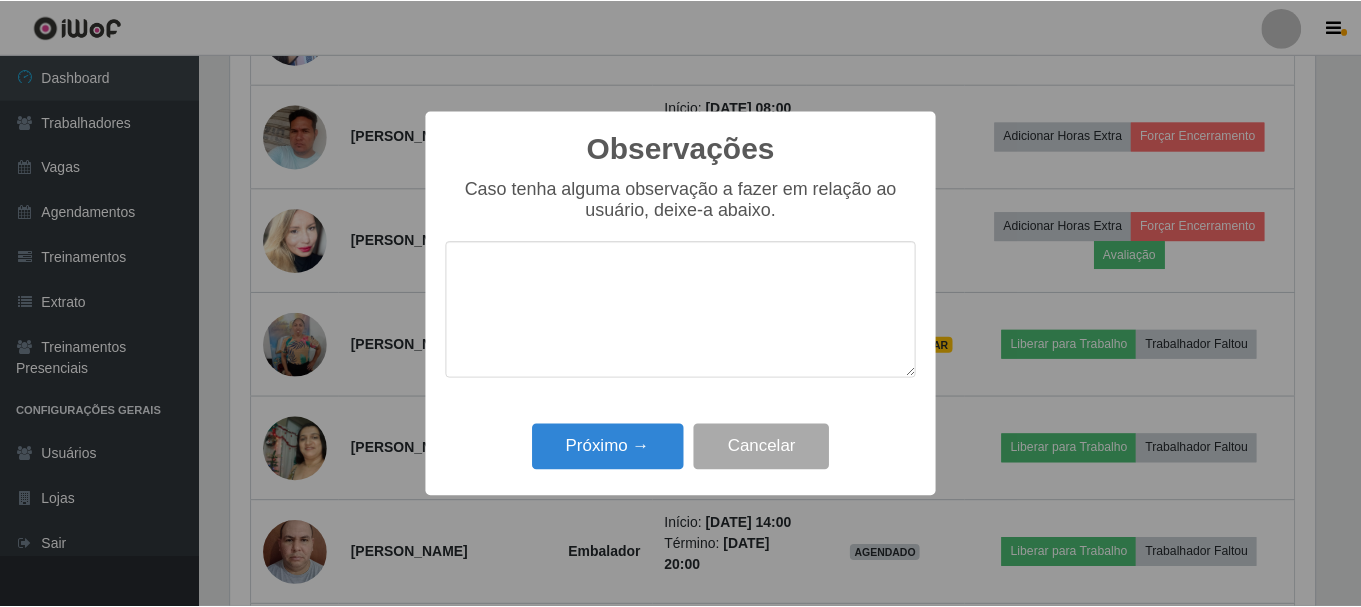 scroll, scrollTop: 999585, scrollLeft: 998911, axis: both 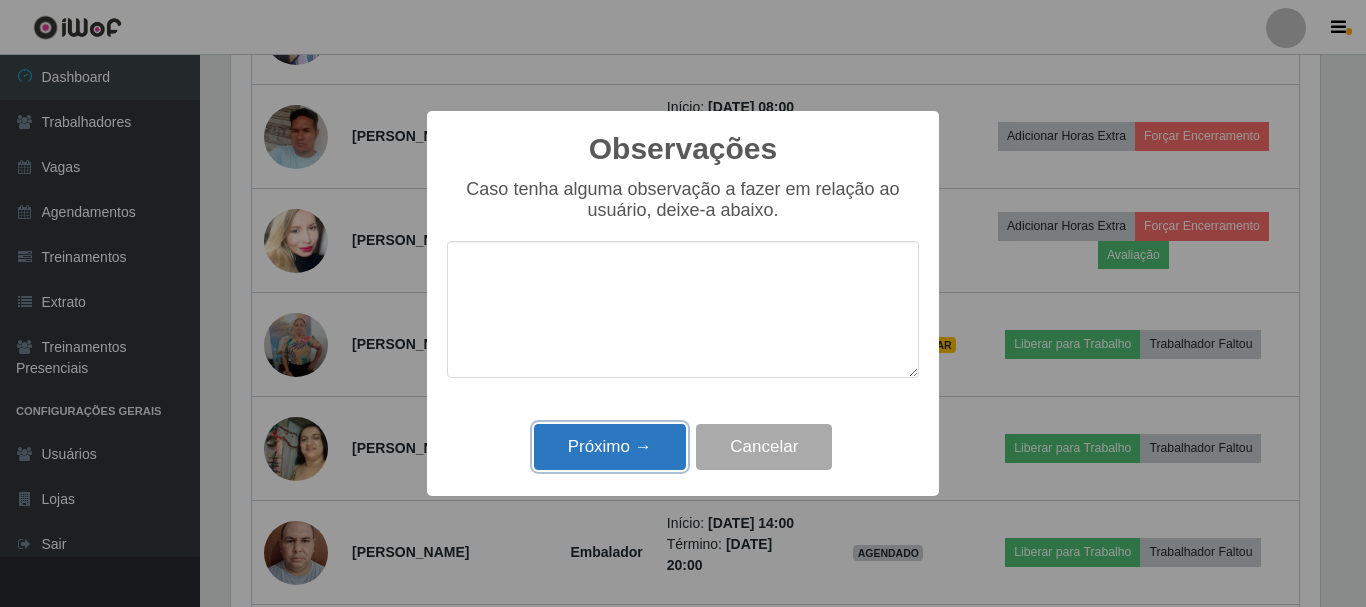 click on "Próximo →" at bounding box center (610, 447) 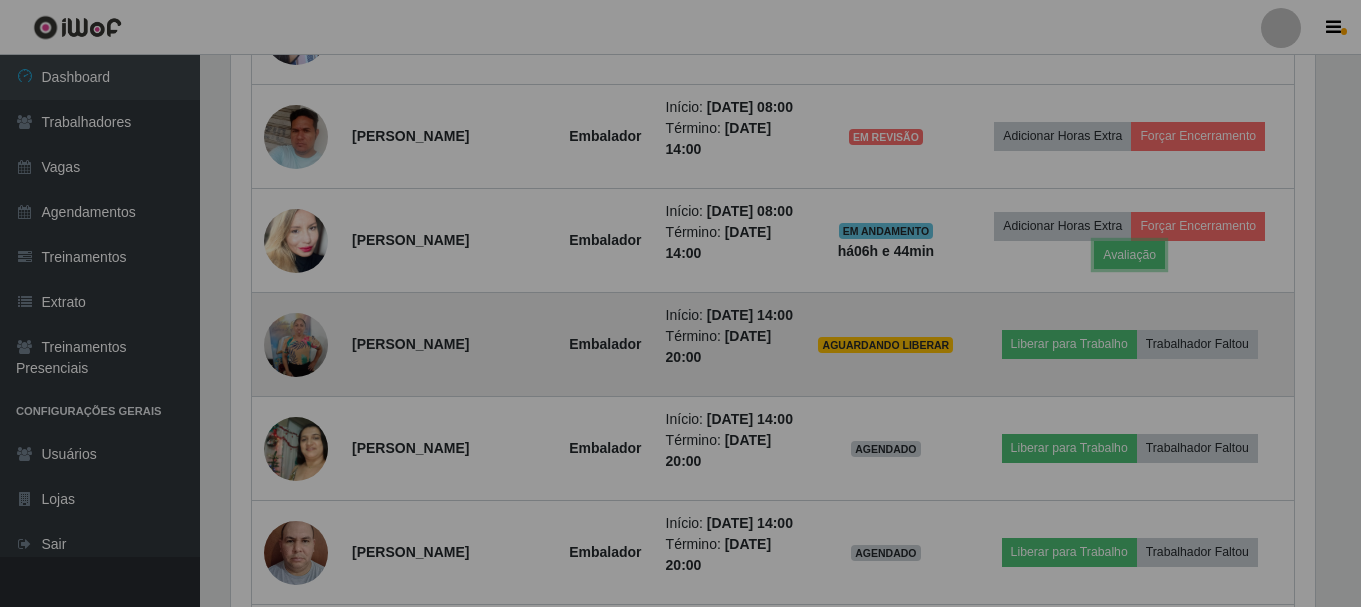 scroll, scrollTop: 999585, scrollLeft: 998901, axis: both 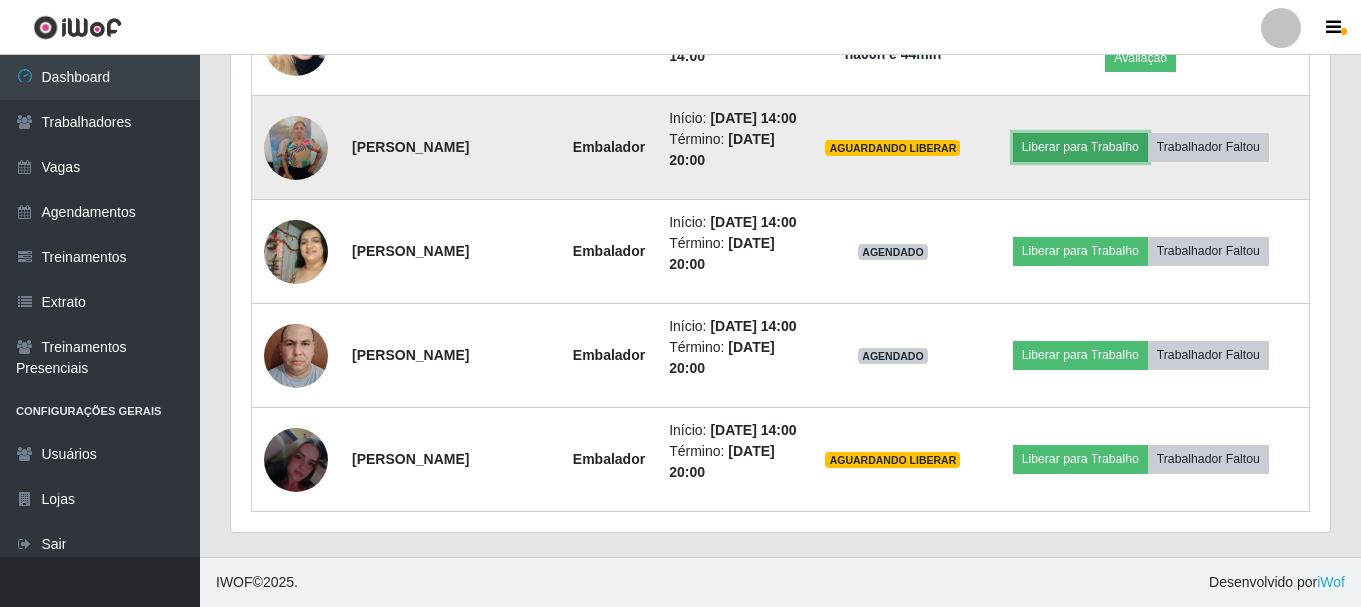 click on "Liberar para Trabalho" at bounding box center (1080, 147) 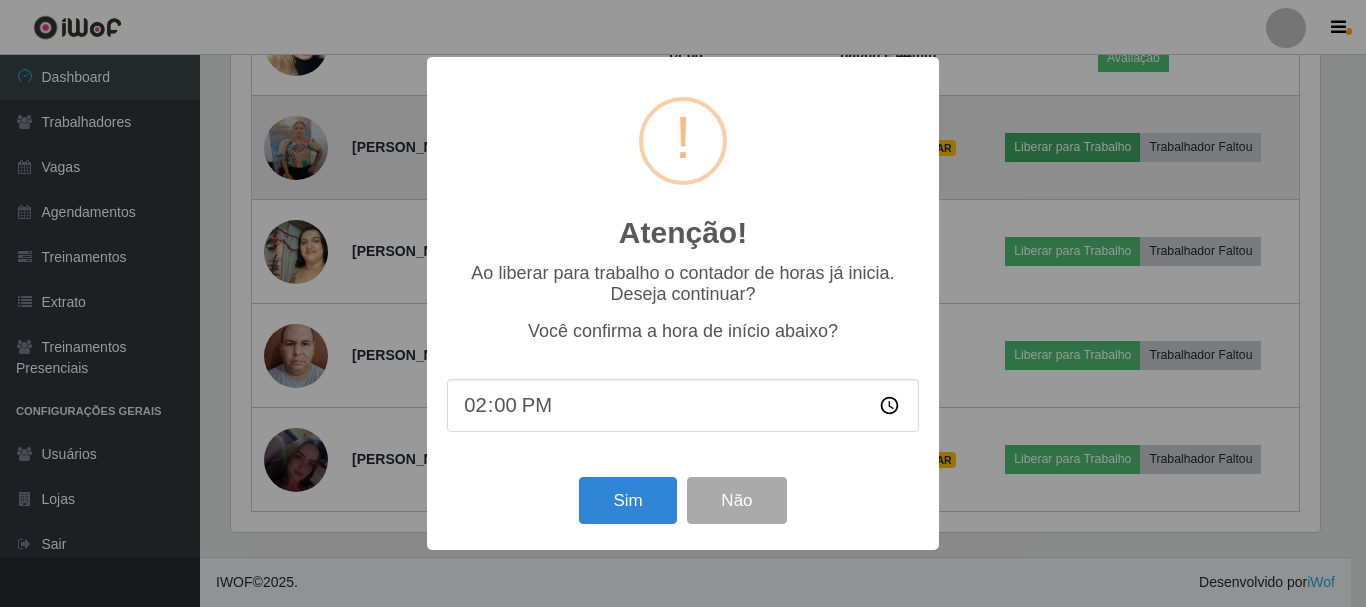scroll, scrollTop: 999585, scrollLeft: 998911, axis: both 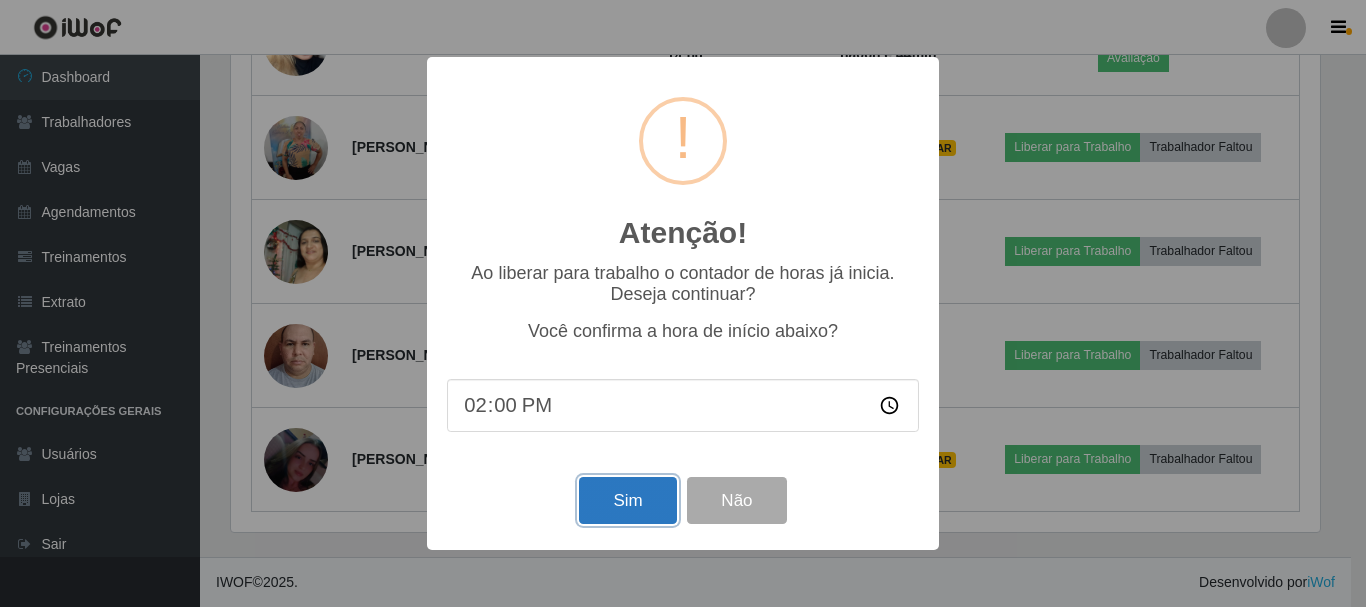 click on "Sim" at bounding box center [627, 500] 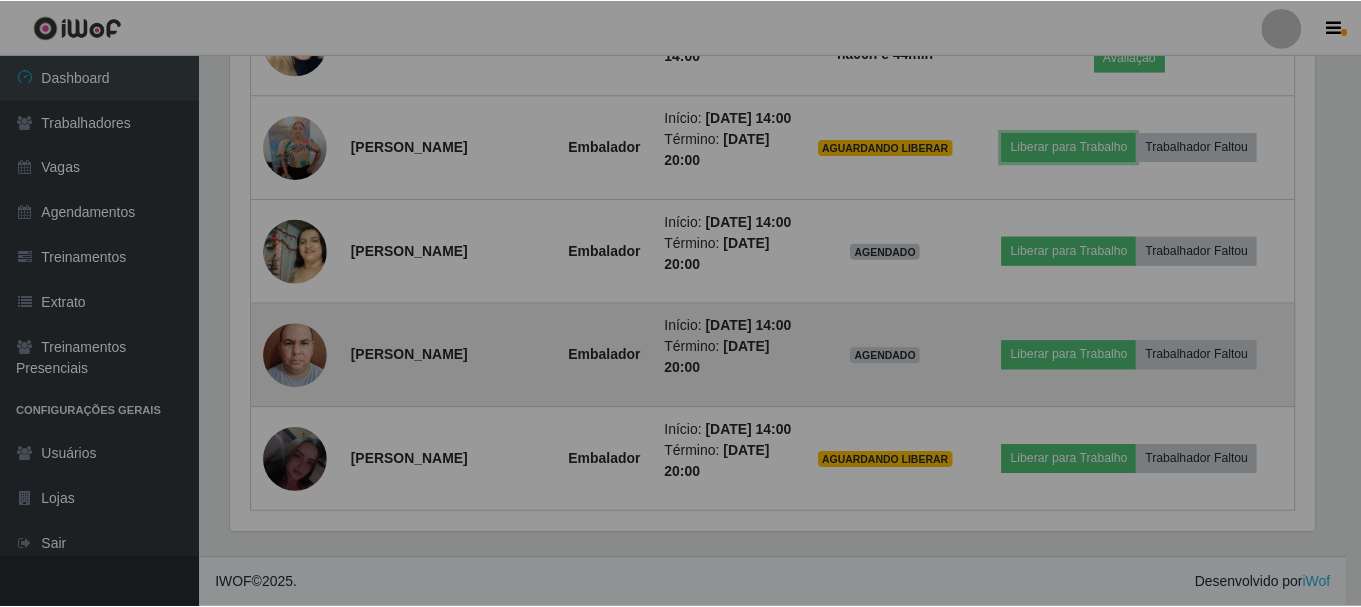 scroll, scrollTop: 999585, scrollLeft: 998901, axis: both 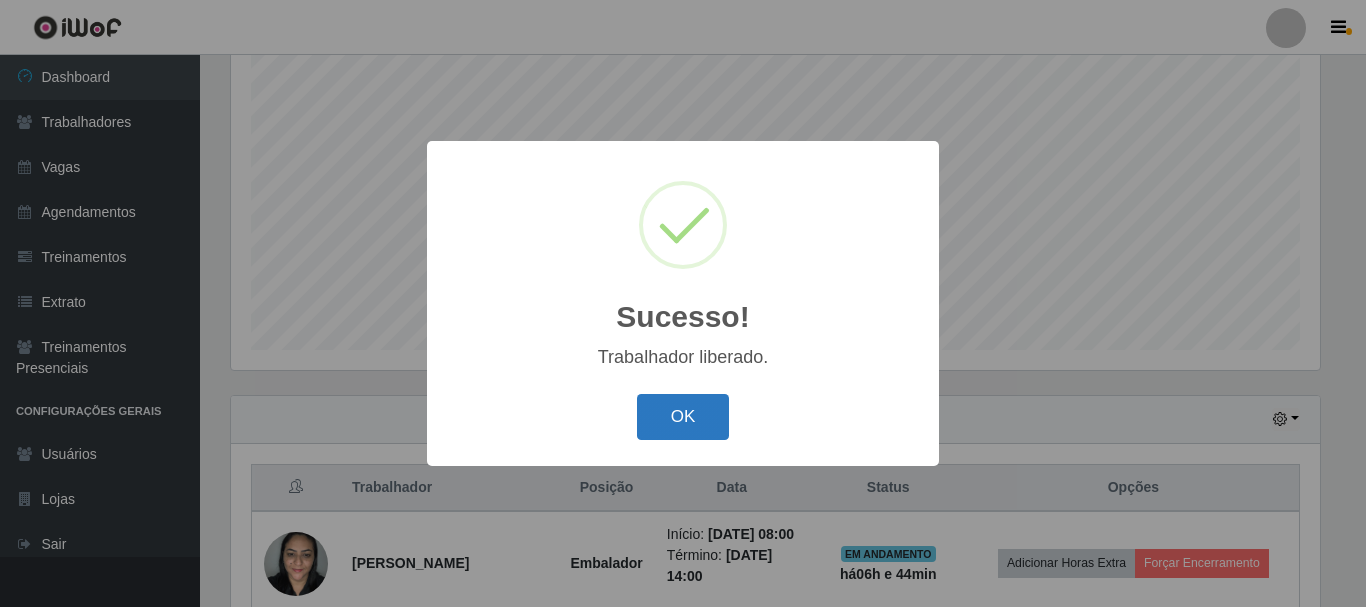 click on "OK" at bounding box center (683, 417) 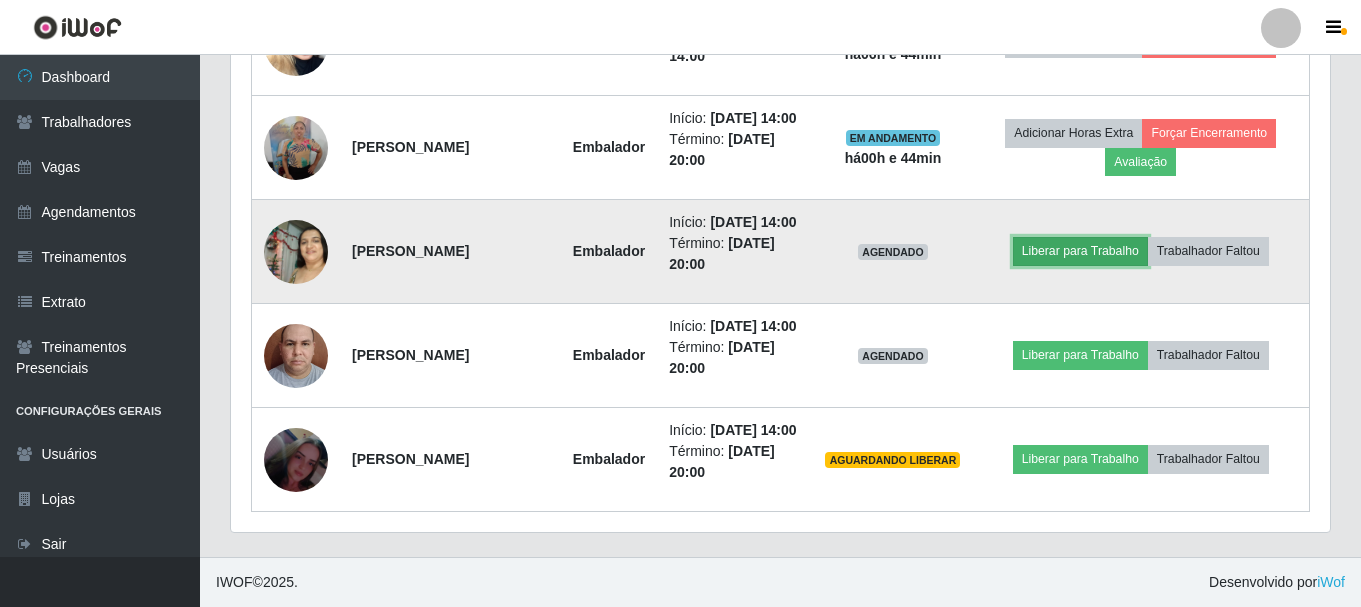 click on "Liberar para Trabalho" at bounding box center (1080, 251) 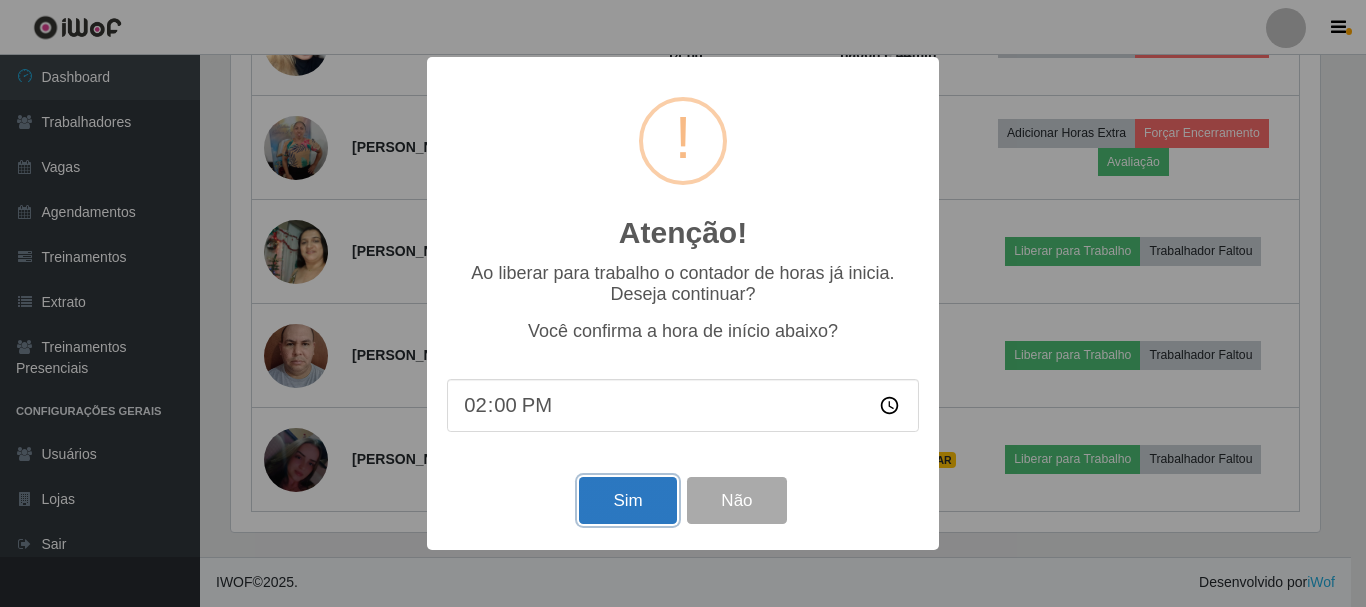 click on "Sim" at bounding box center (627, 500) 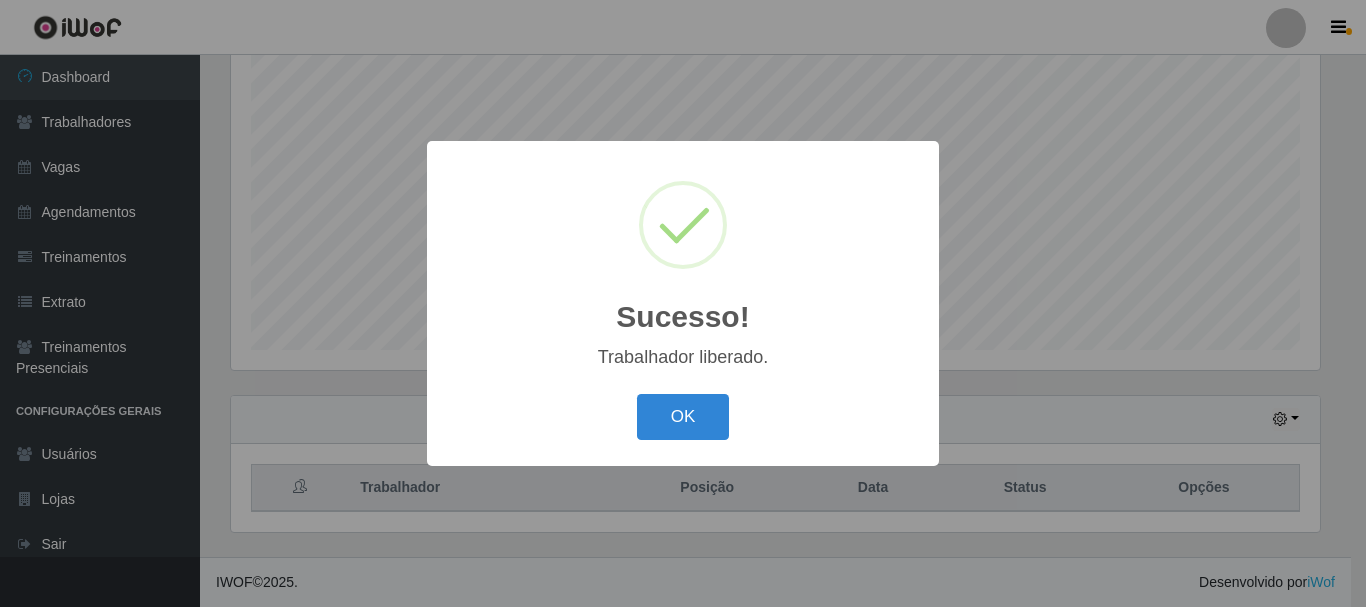 type 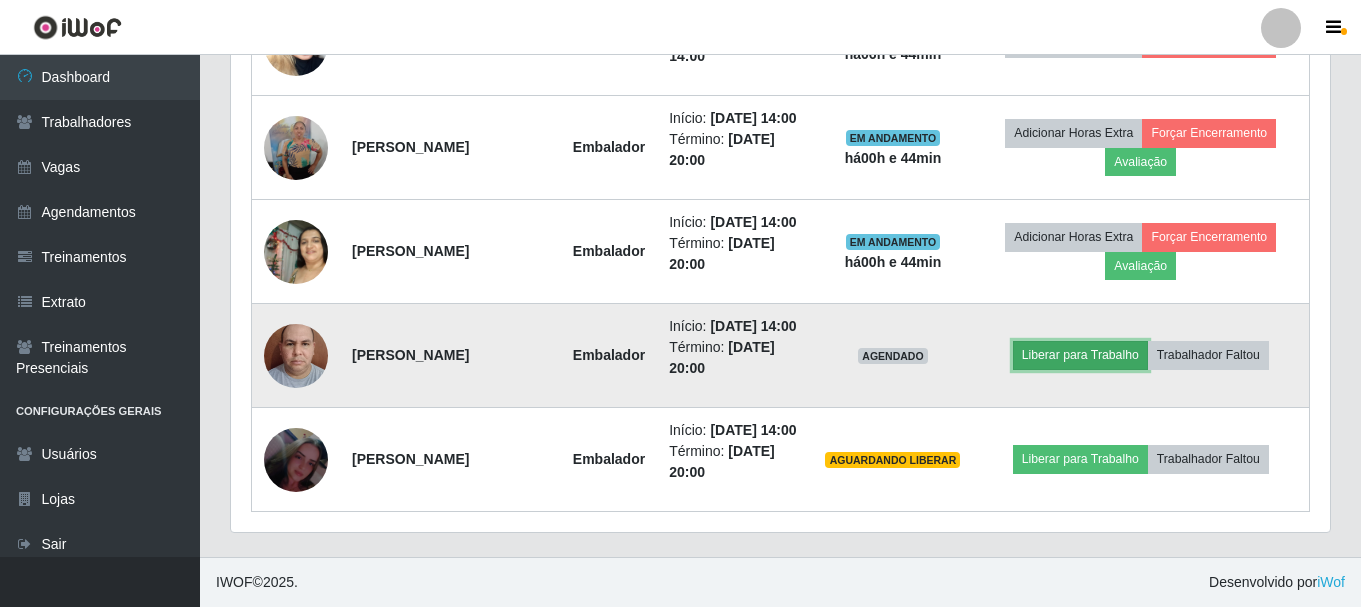 click on "Liberar para Trabalho" at bounding box center (1080, 355) 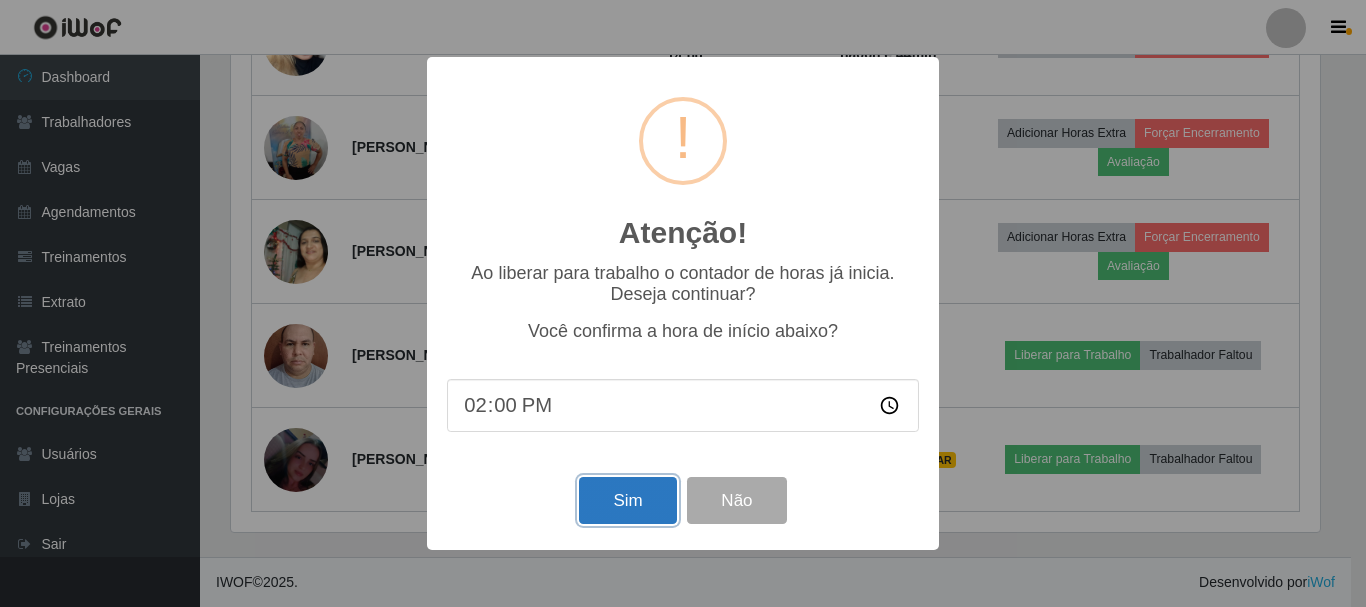 click on "Sim" at bounding box center [627, 500] 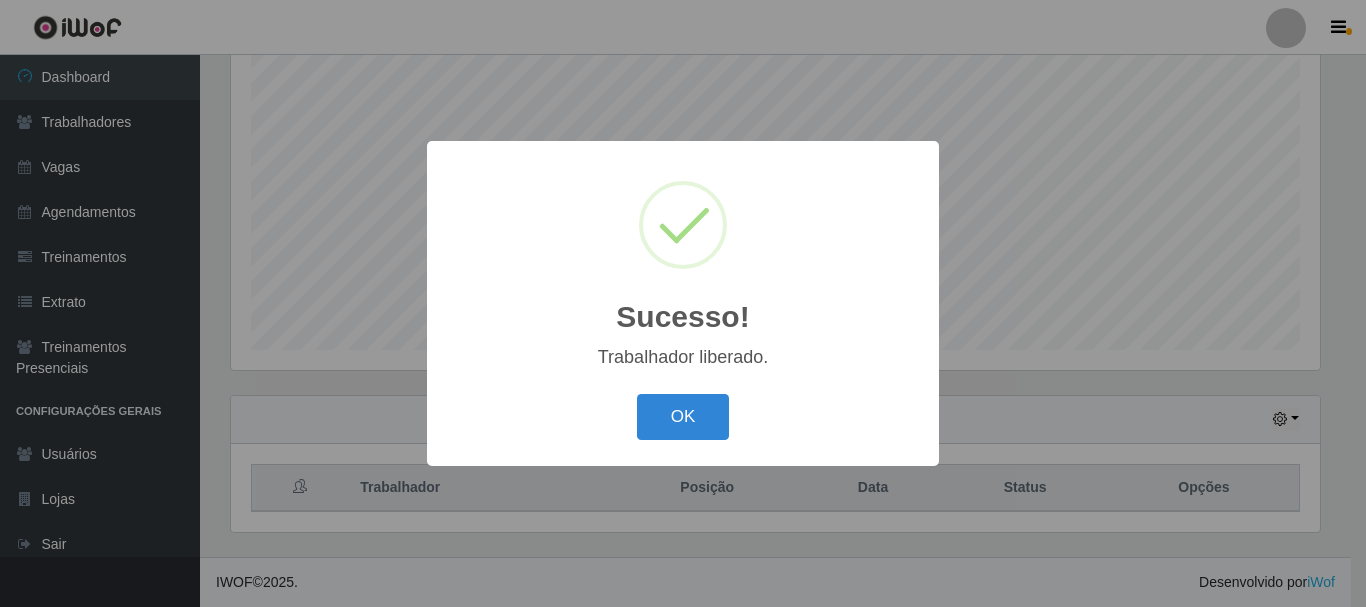 type 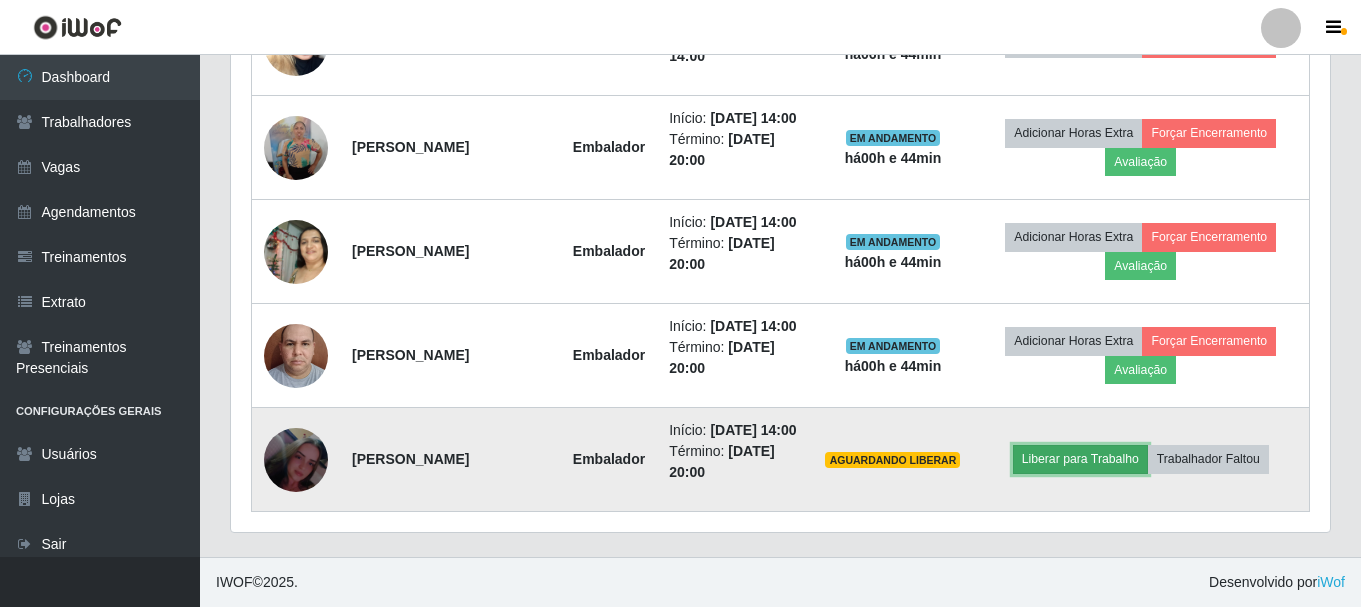 click on "Liberar para Trabalho" at bounding box center (1080, 459) 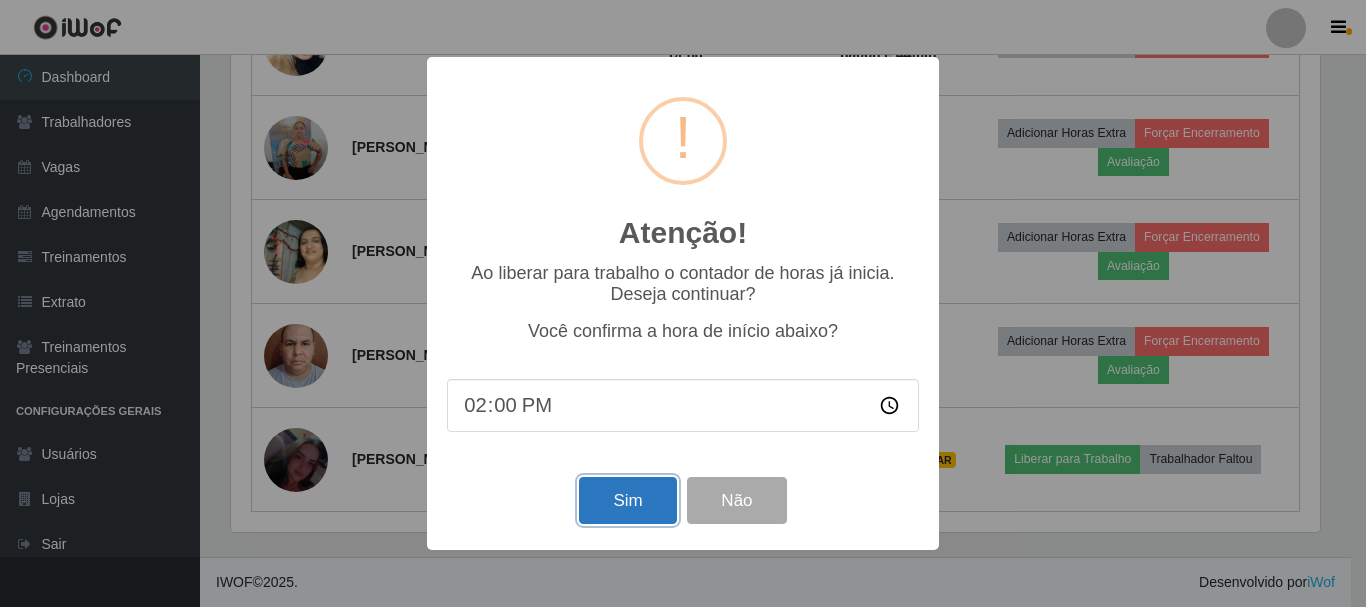 click on "Sim" at bounding box center (627, 500) 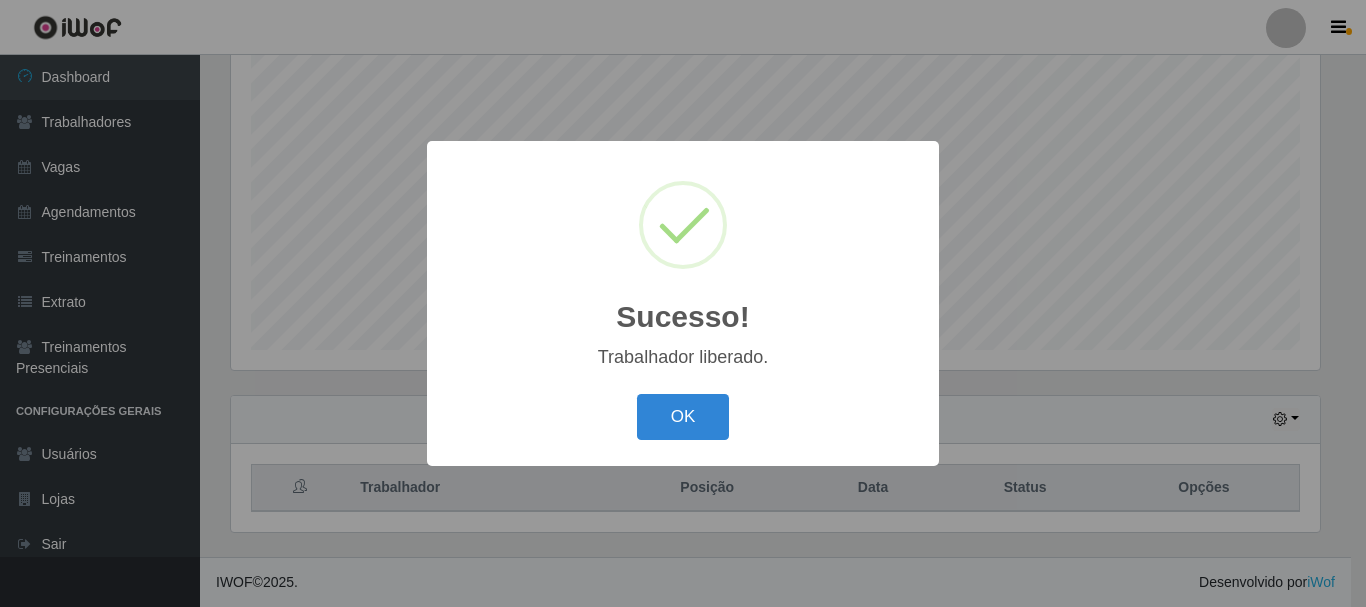 type 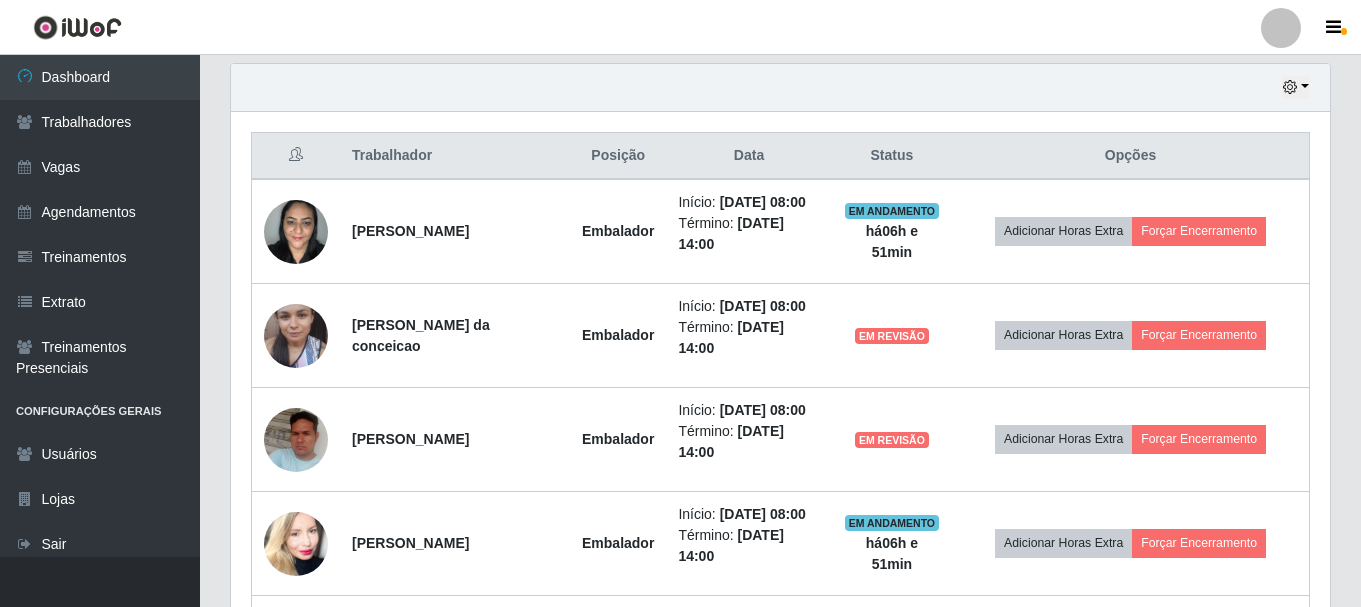 scroll, scrollTop: 597, scrollLeft: 0, axis: vertical 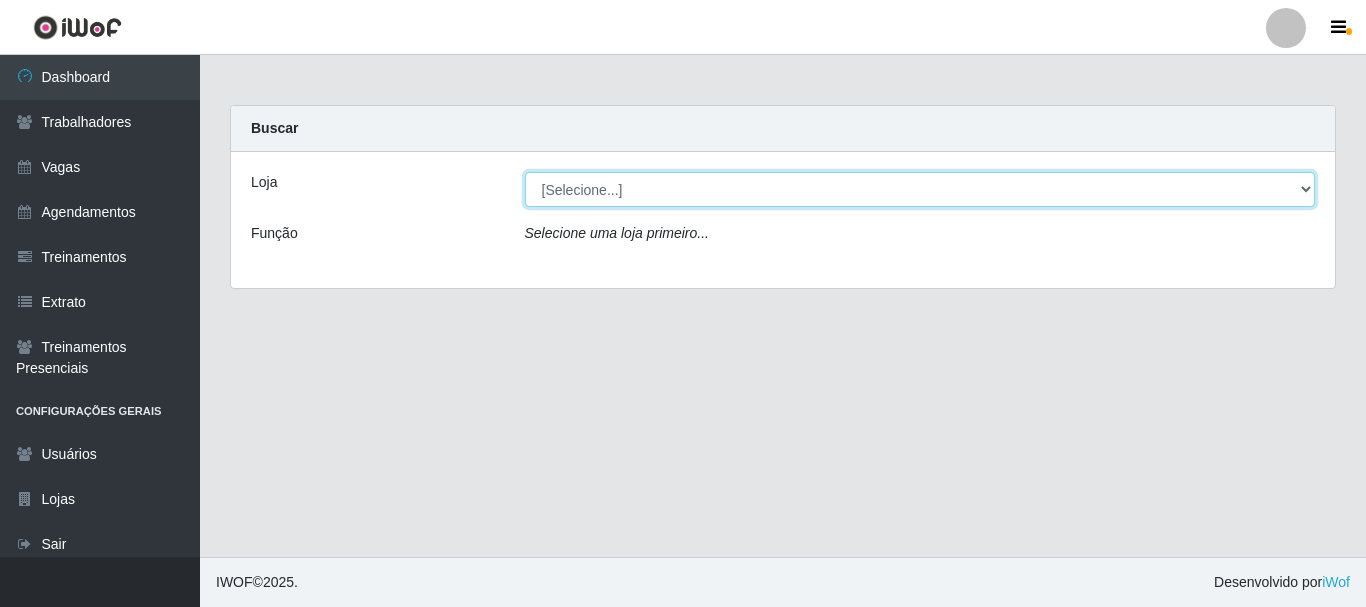 click on "[Selecione...] Supermercado Compre Bem - Itabaiana" at bounding box center (920, 189) 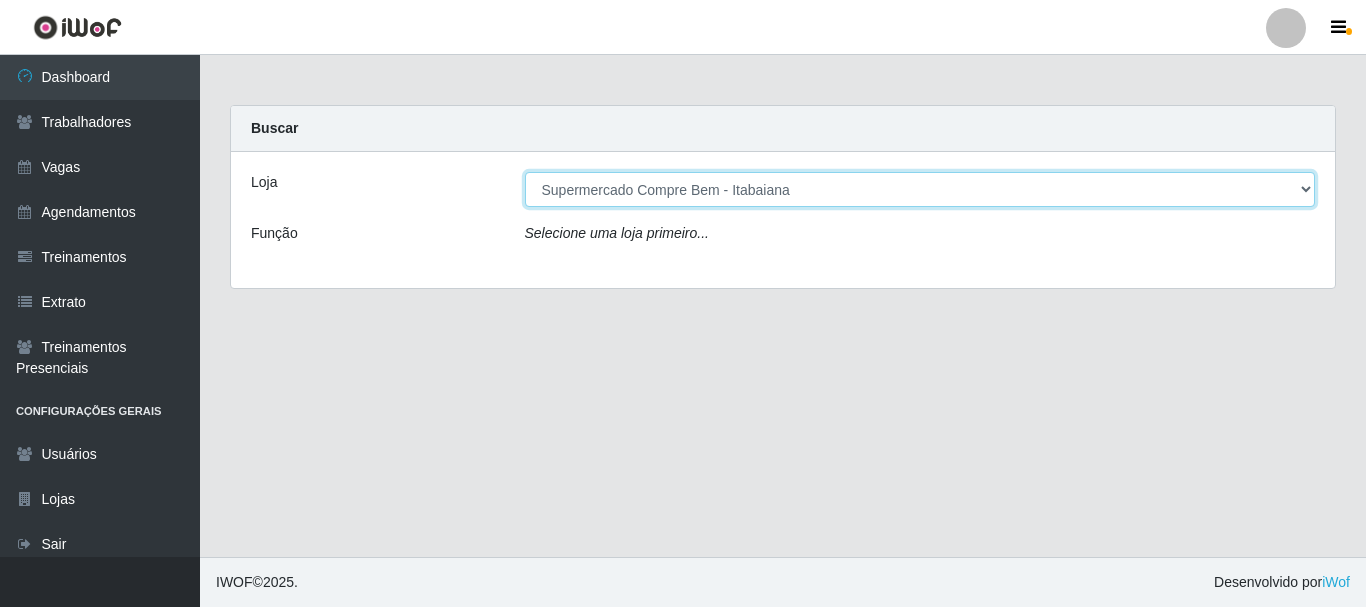 click on "[Selecione...] Supermercado Compre Bem - Itabaiana" at bounding box center [920, 189] 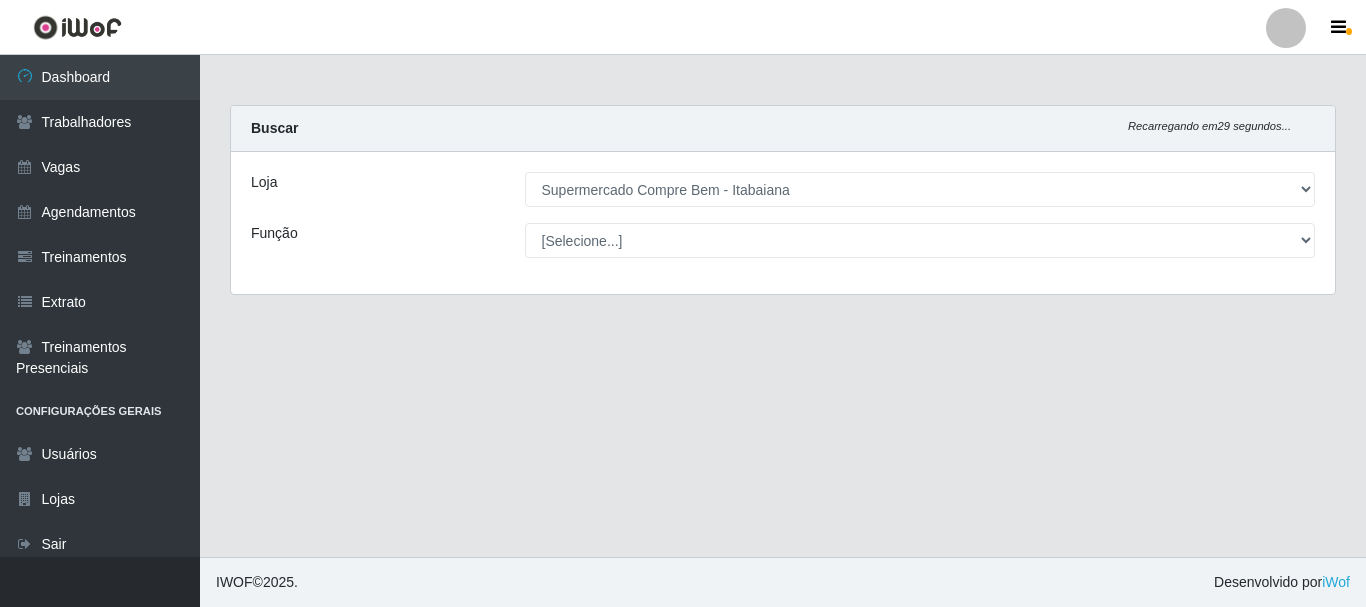 click on "Loja" at bounding box center [373, 189] 